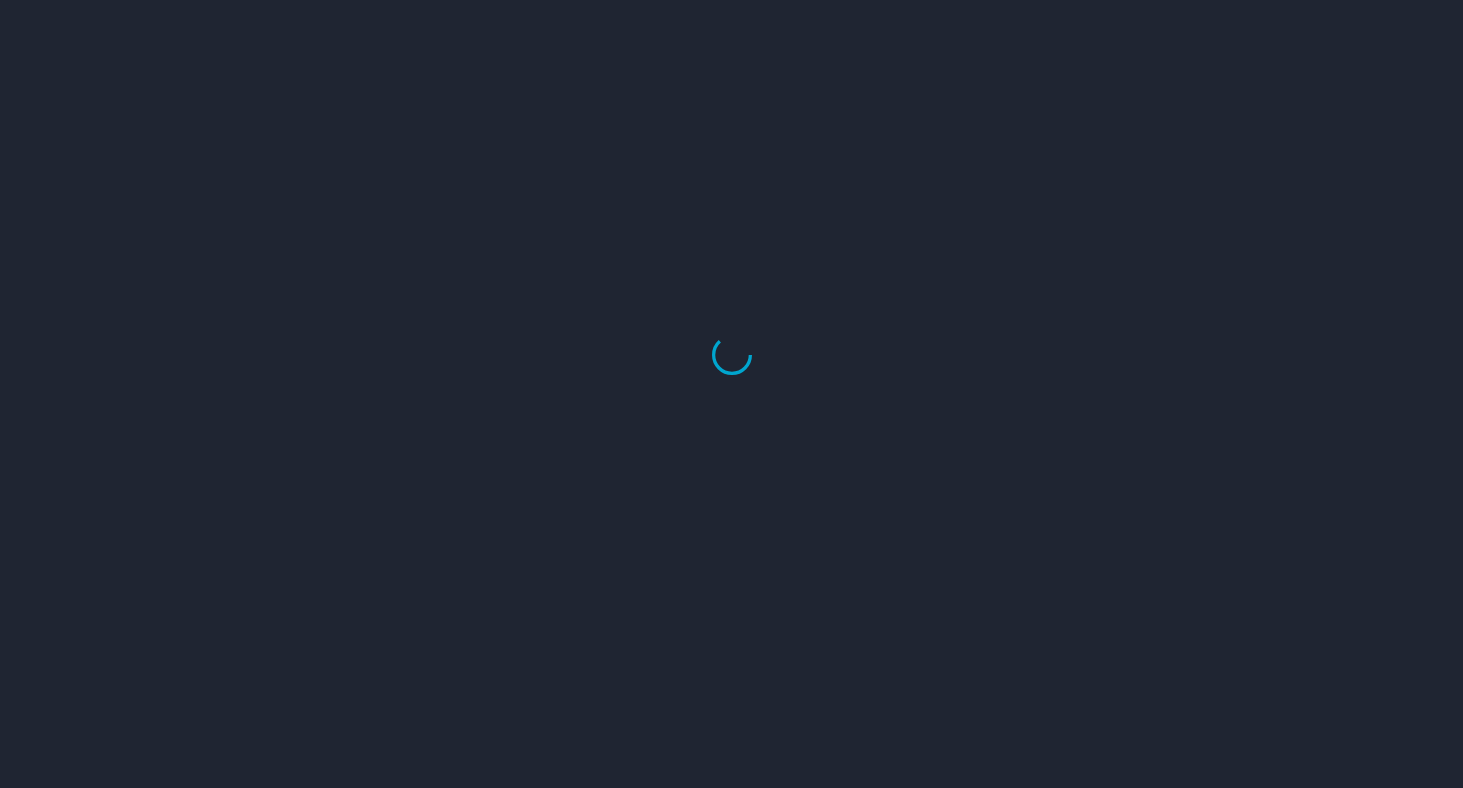 scroll, scrollTop: 0, scrollLeft: 0, axis: both 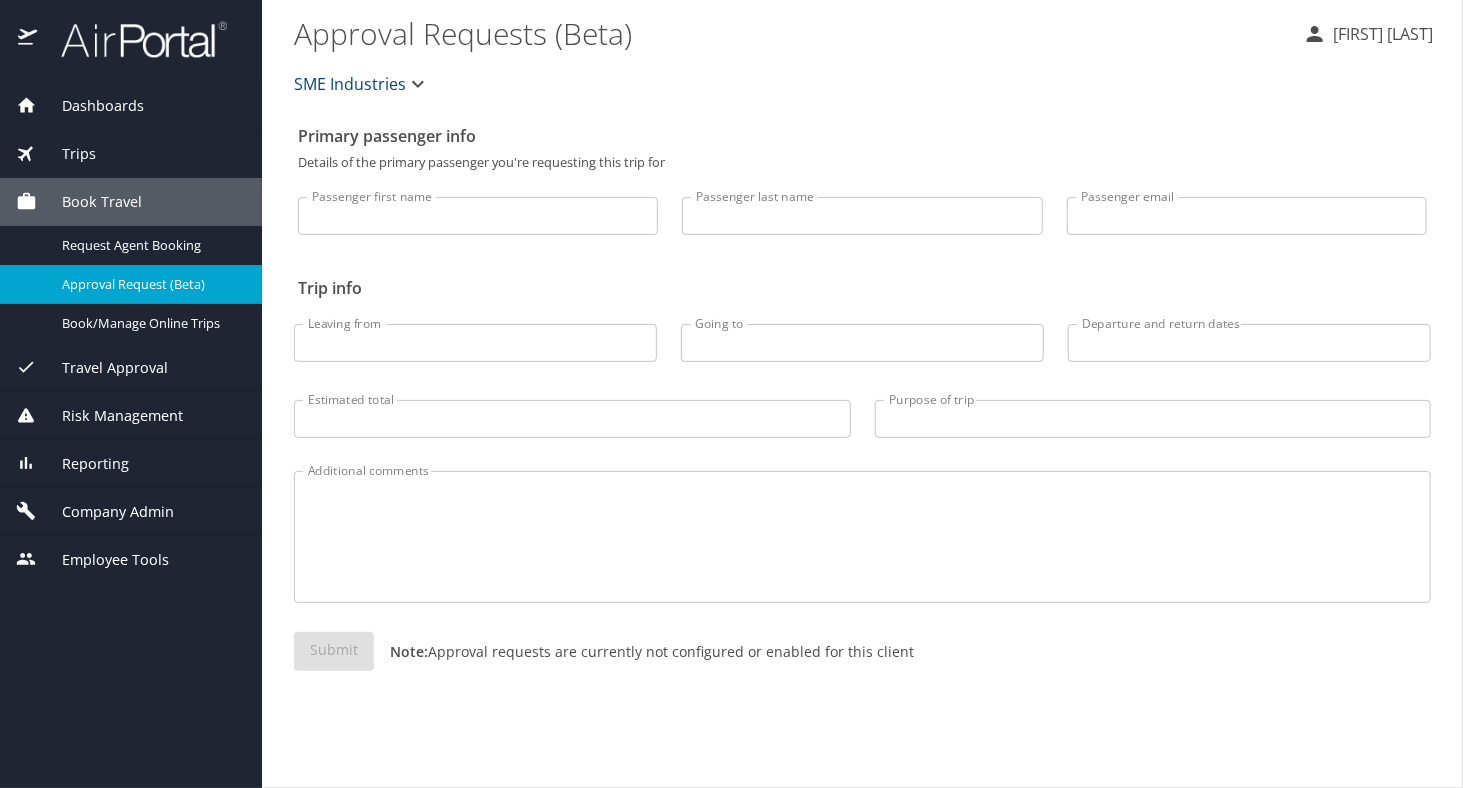 click on "SME Industries" at bounding box center [350, 84] 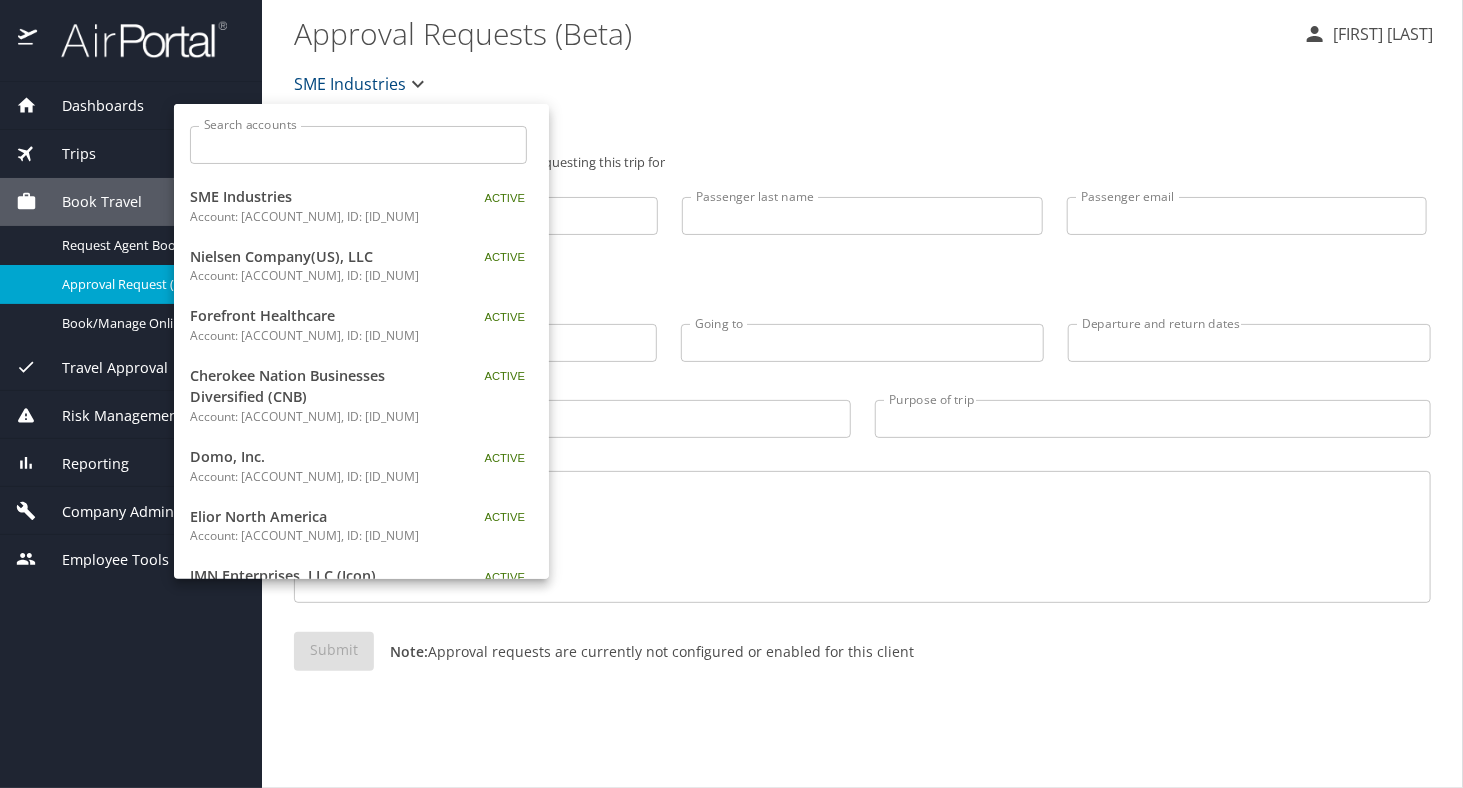 click on "Nielsen Company(US), LLC" at bounding box center [315, 257] 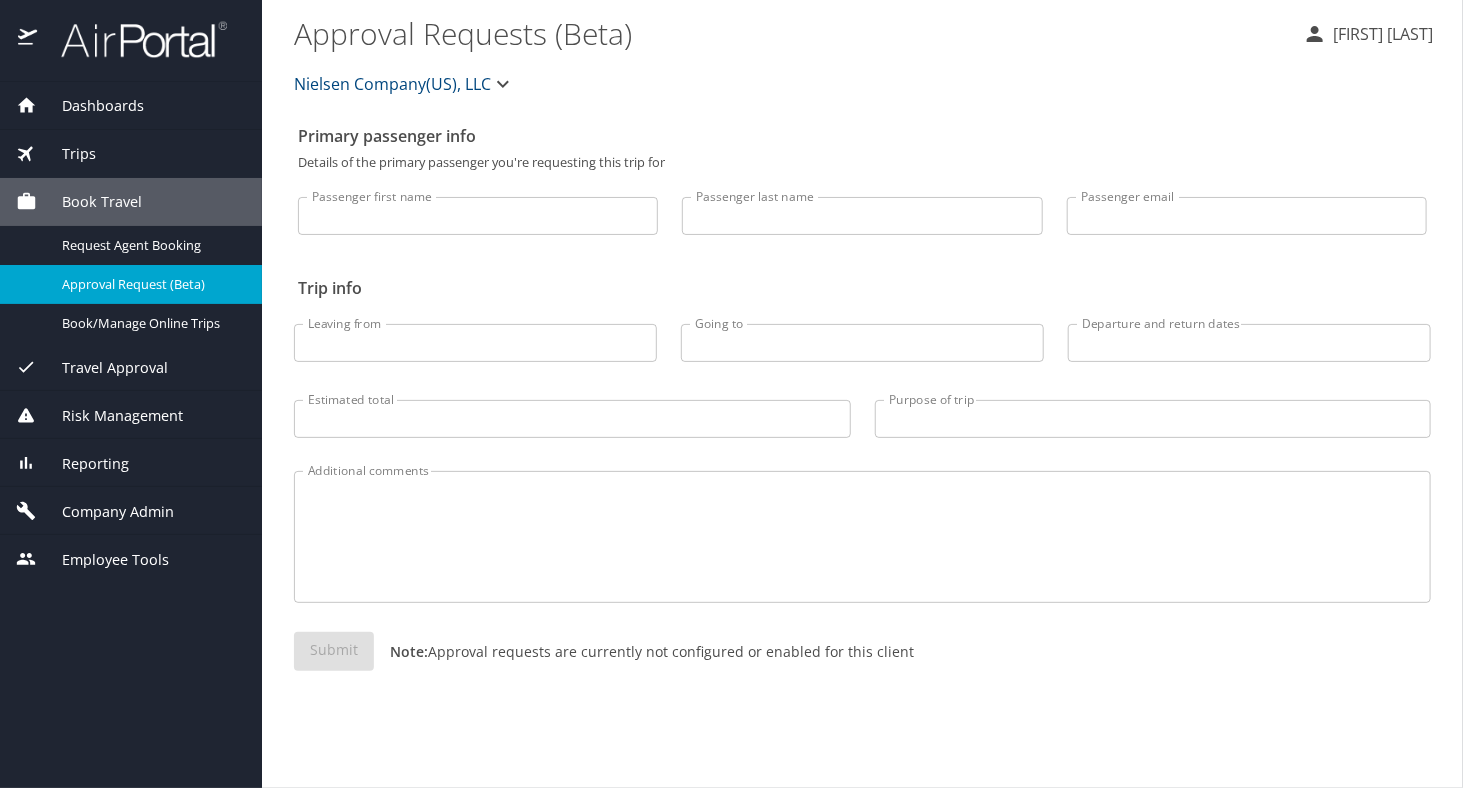 click on "Company Admin" at bounding box center [105, 512] 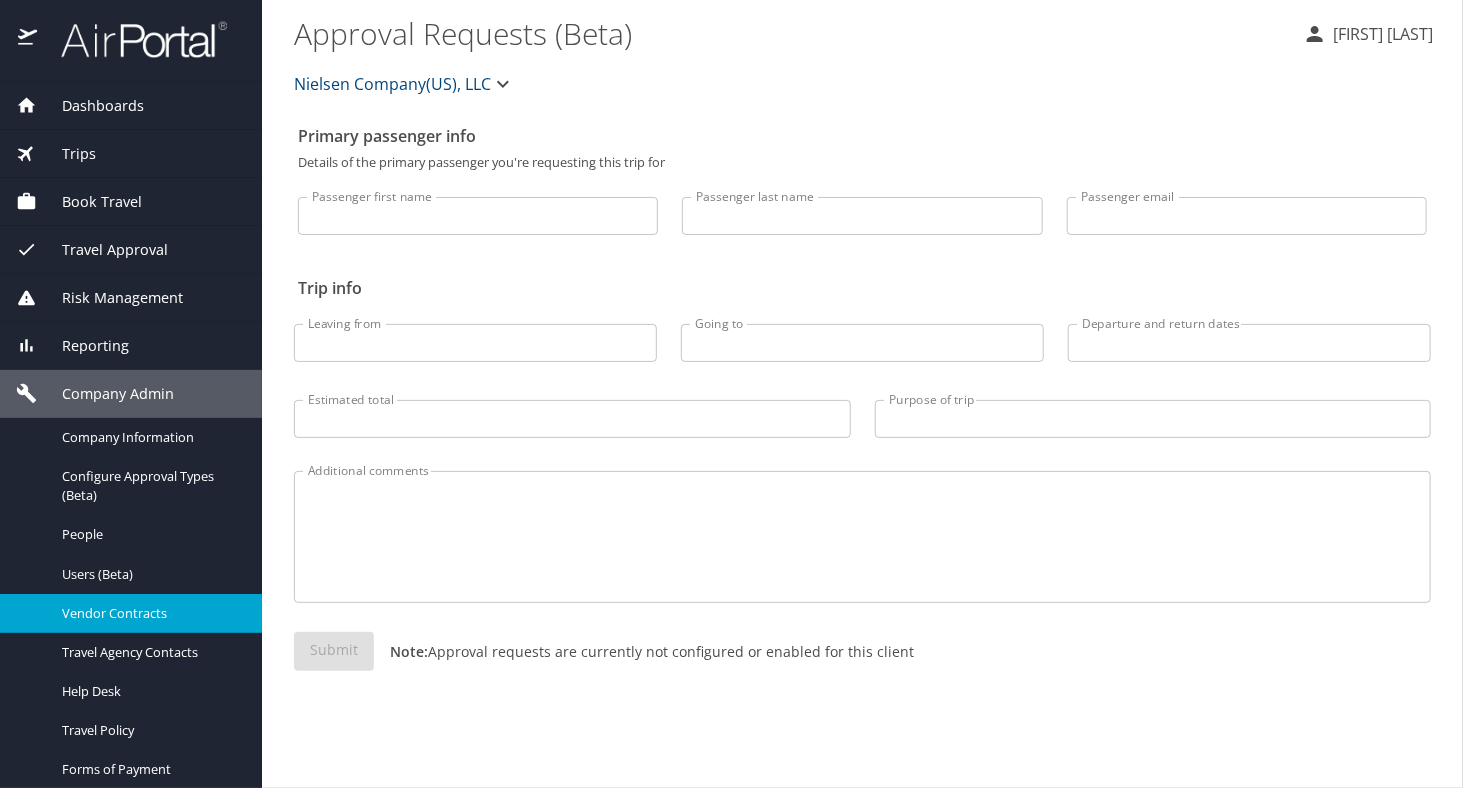 click on "Vendor Contracts" at bounding box center [131, 613] 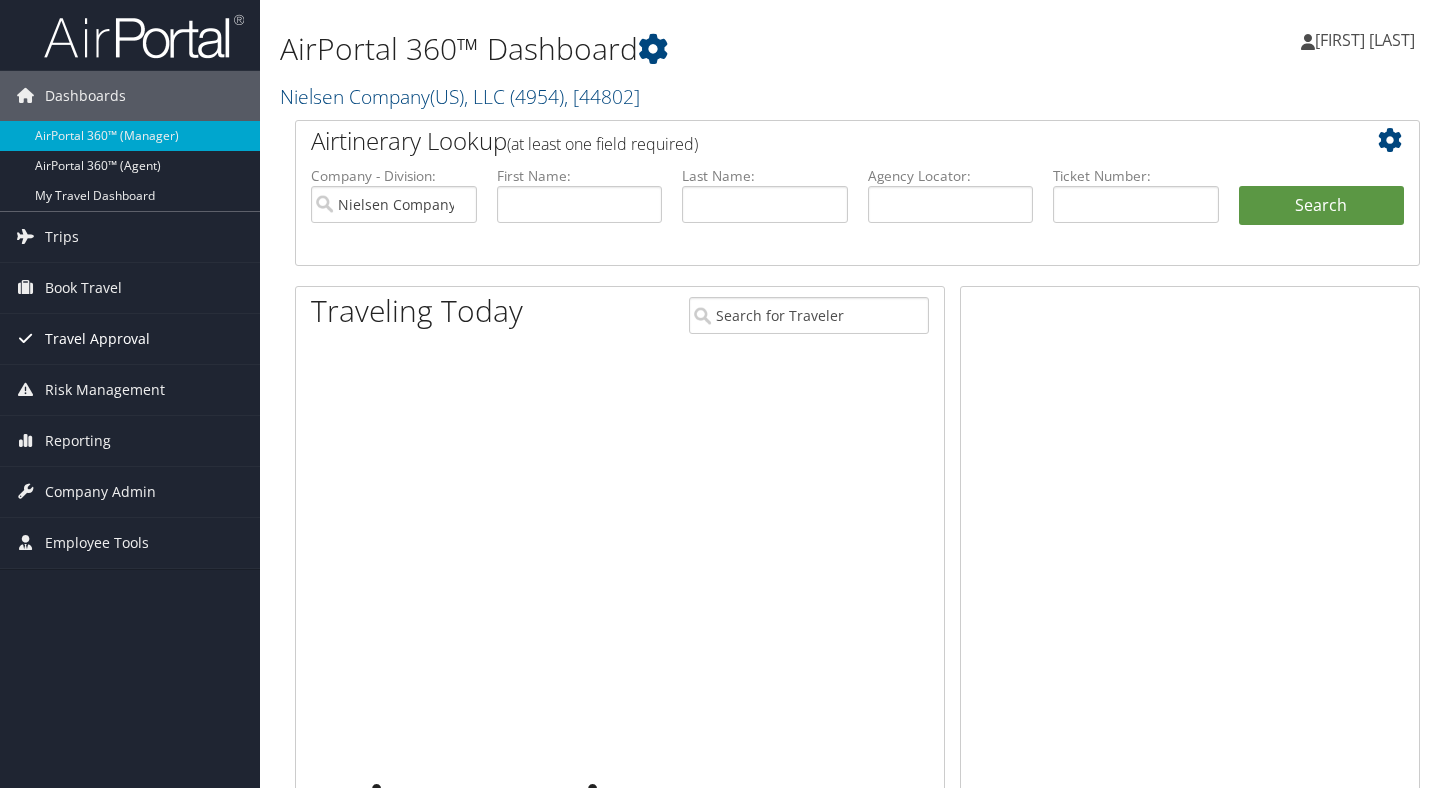scroll, scrollTop: 0, scrollLeft: 0, axis: both 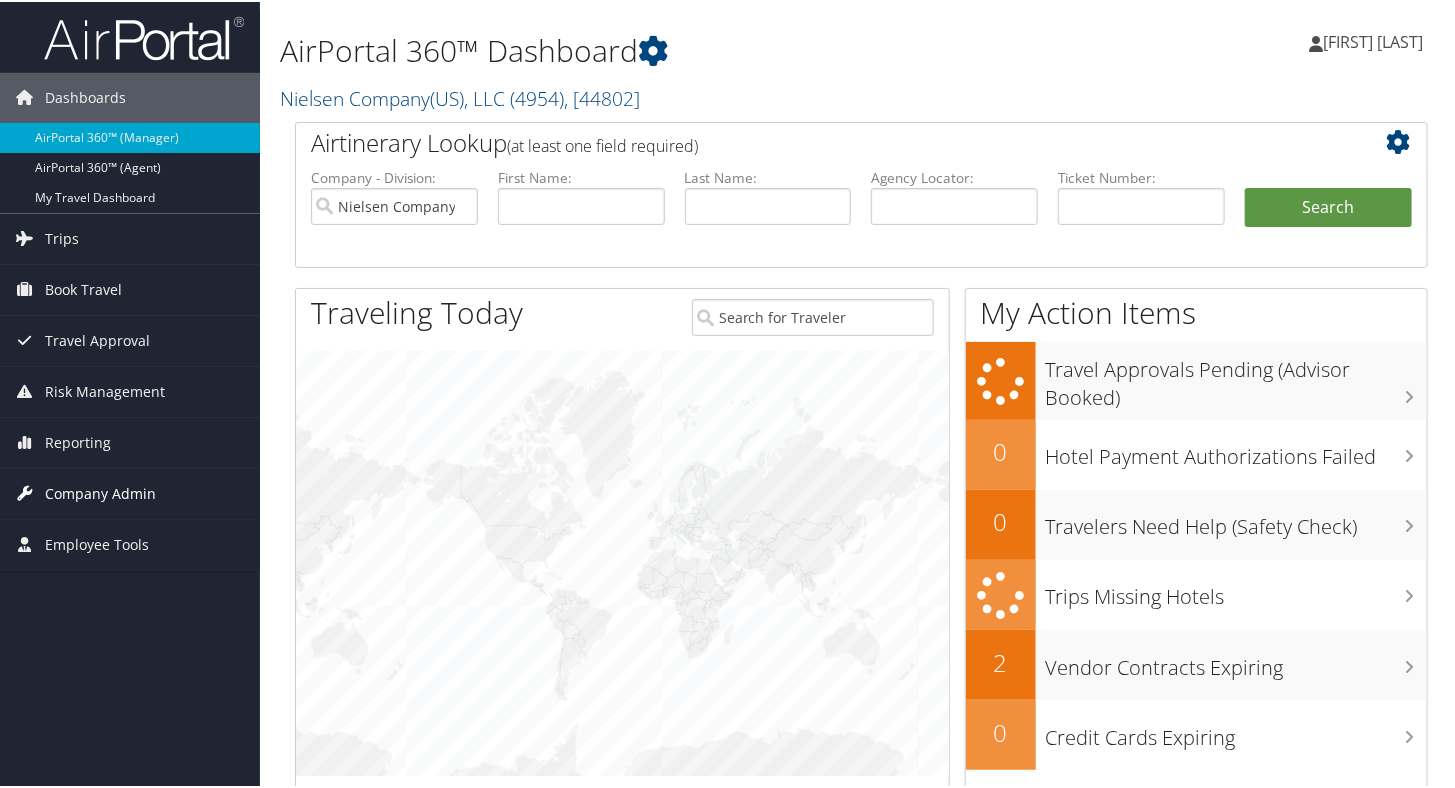 click on "Company Admin" at bounding box center [100, 492] 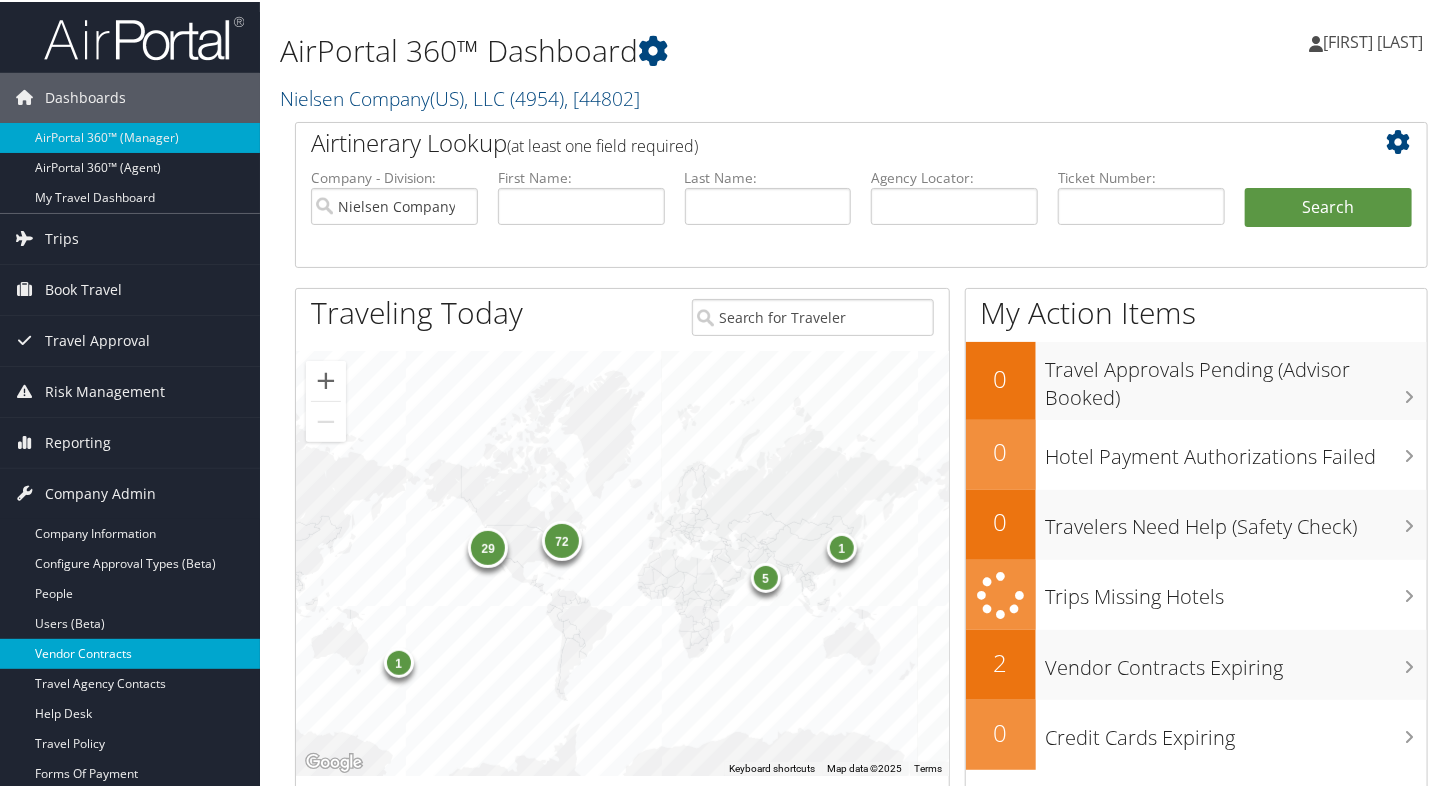 click on "Vendor Contracts" at bounding box center (130, 652) 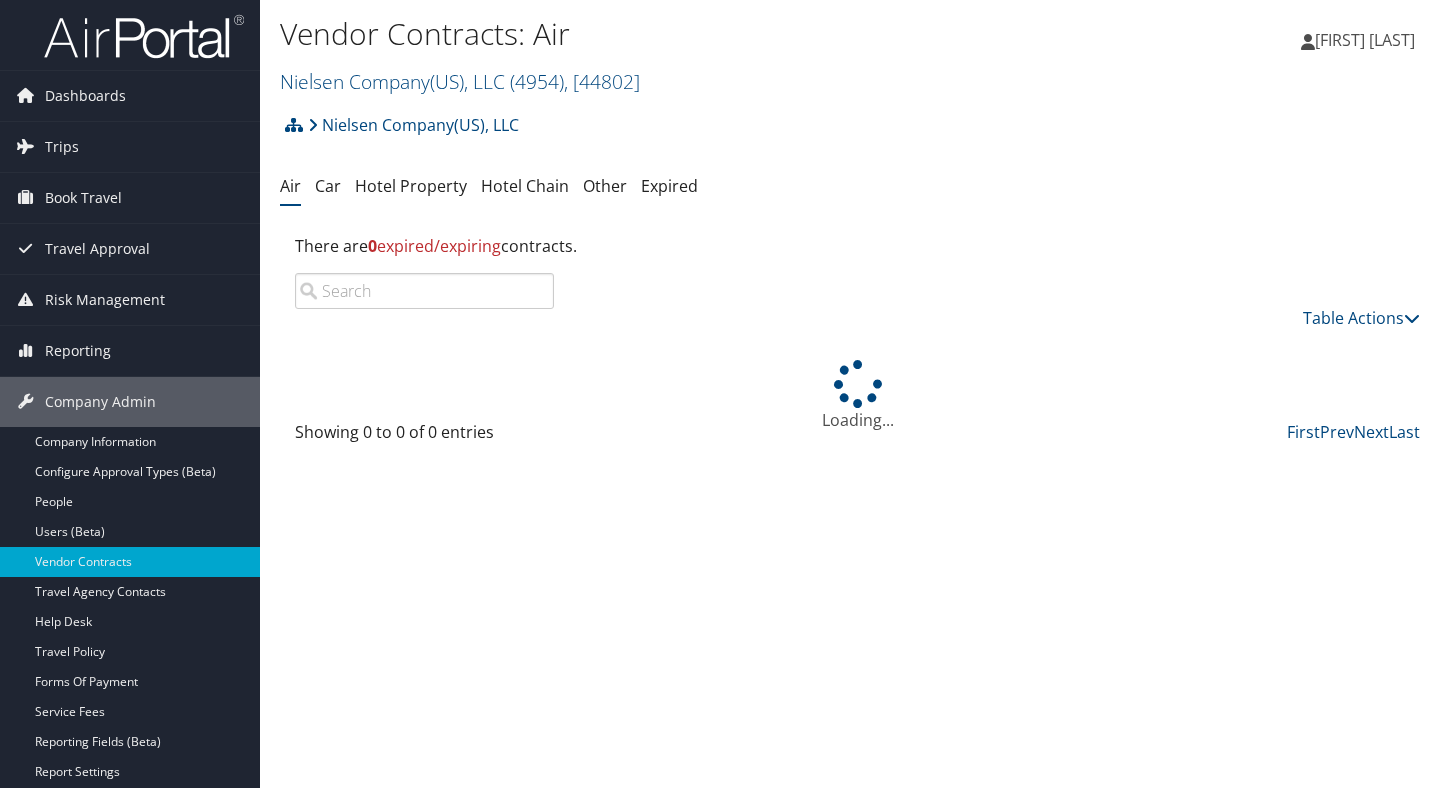 scroll, scrollTop: 0, scrollLeft: 0, axis: both 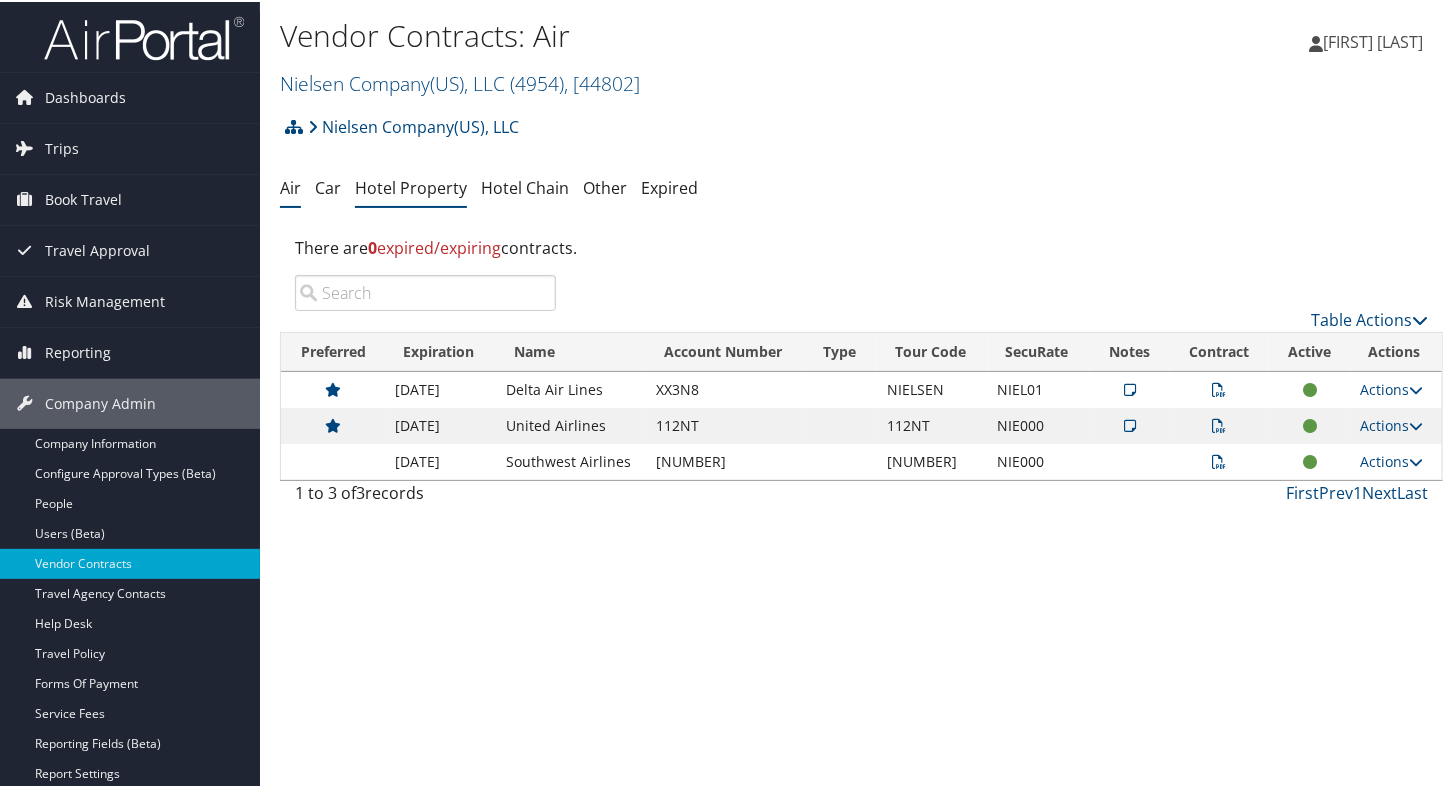 click on "Hotel Property" at bounding box center (411, 186) 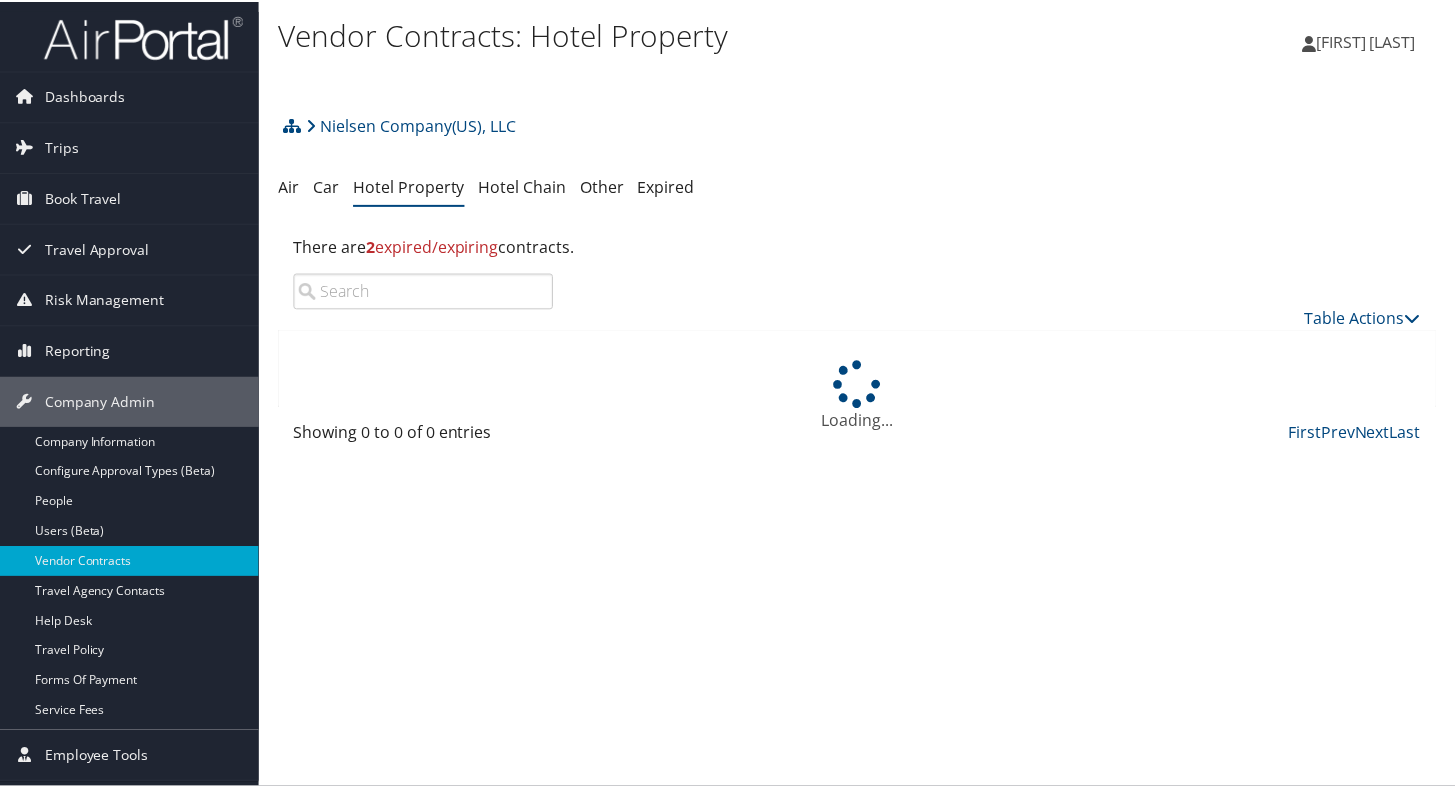 scroll, scrollTop: 0, scrollLeft: 0, axis: both 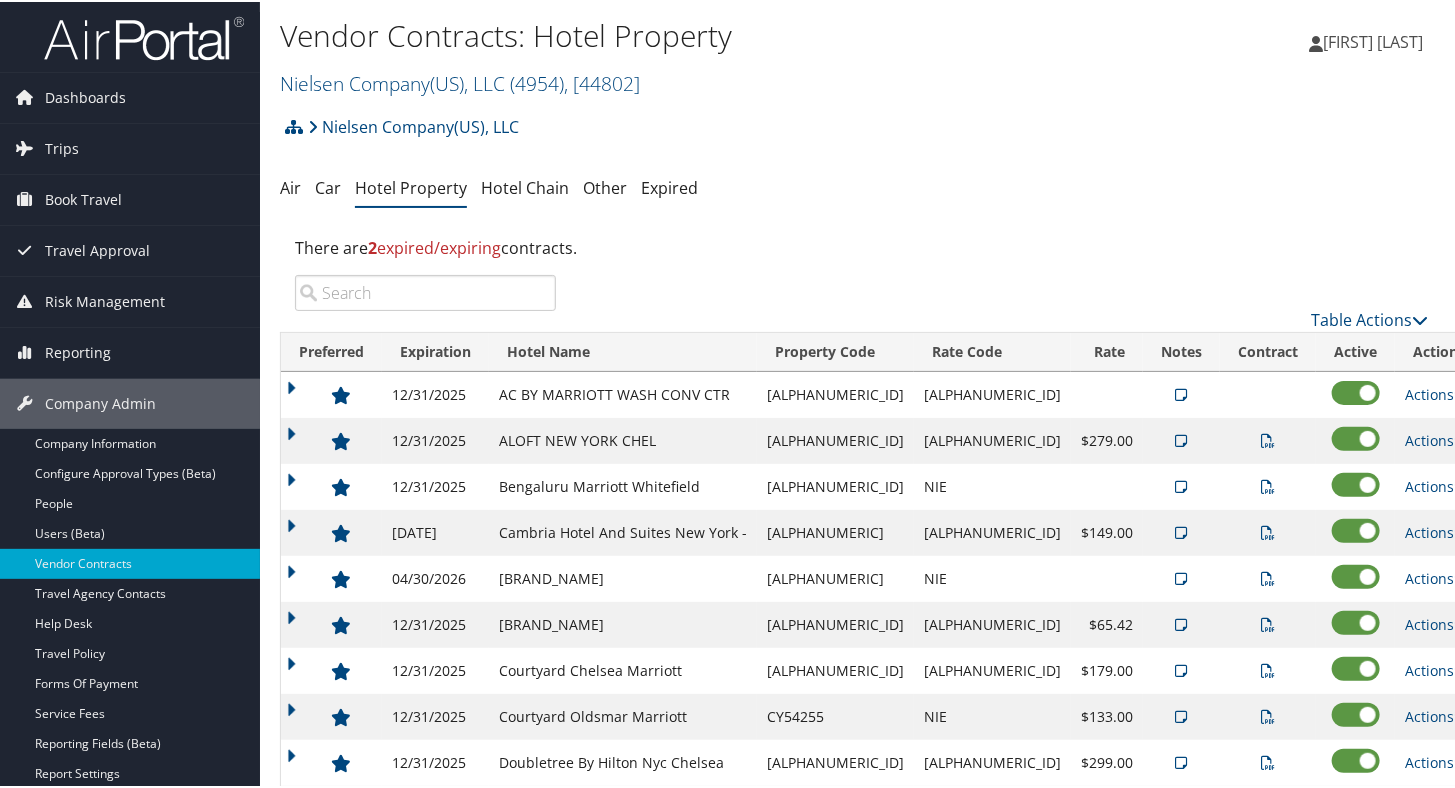 click at bounding box center [425, 291] 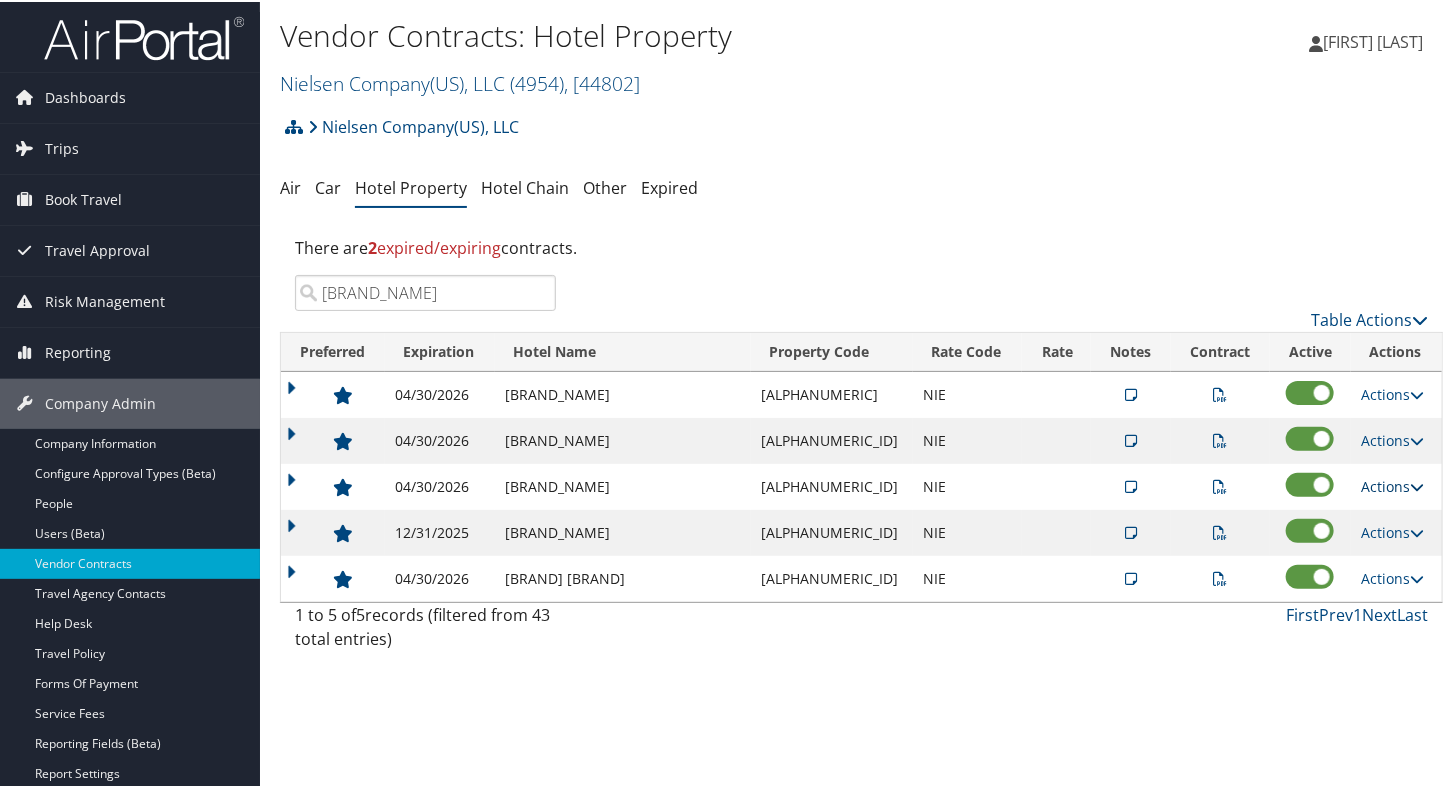 type on "[BRAND_NAME]" 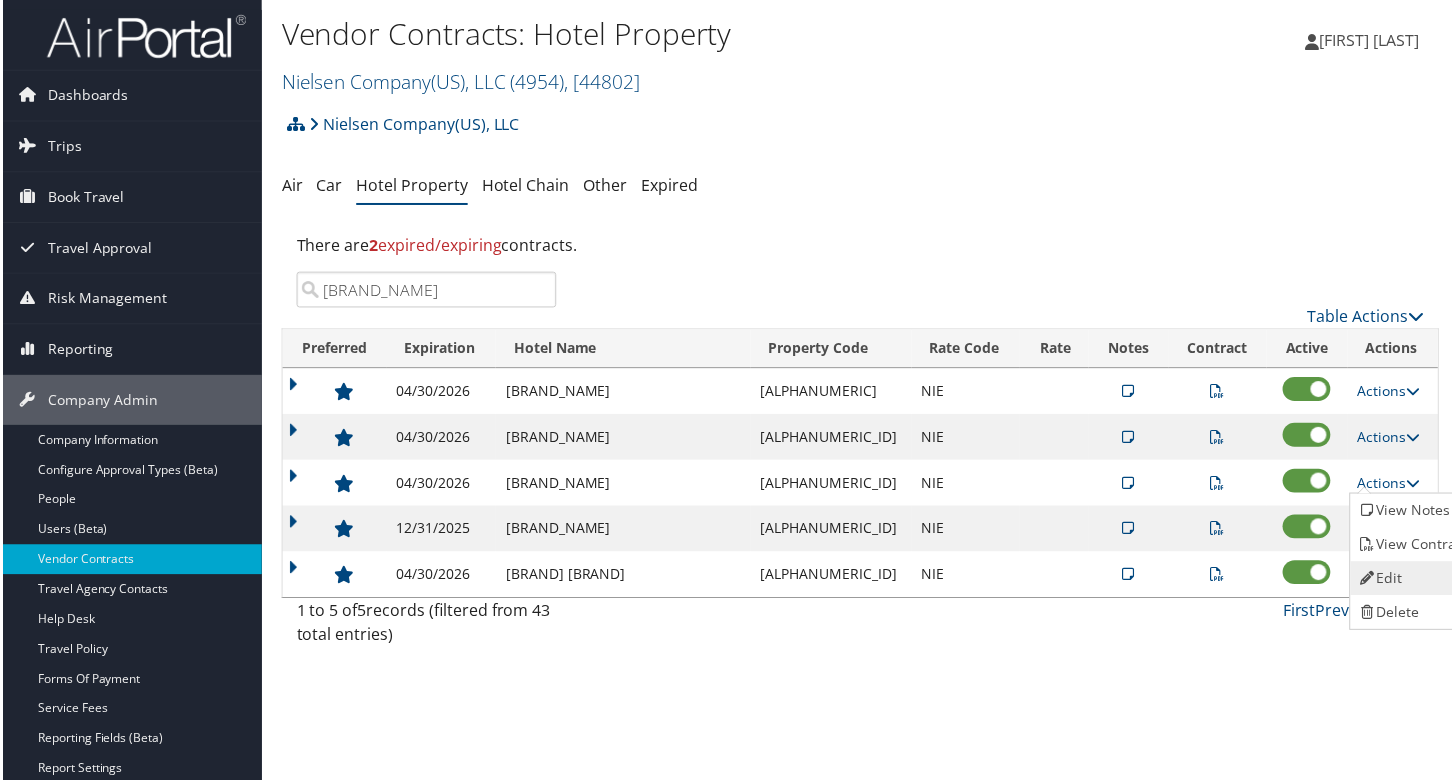 click on "Edit" at bounding box center (1417, 581) 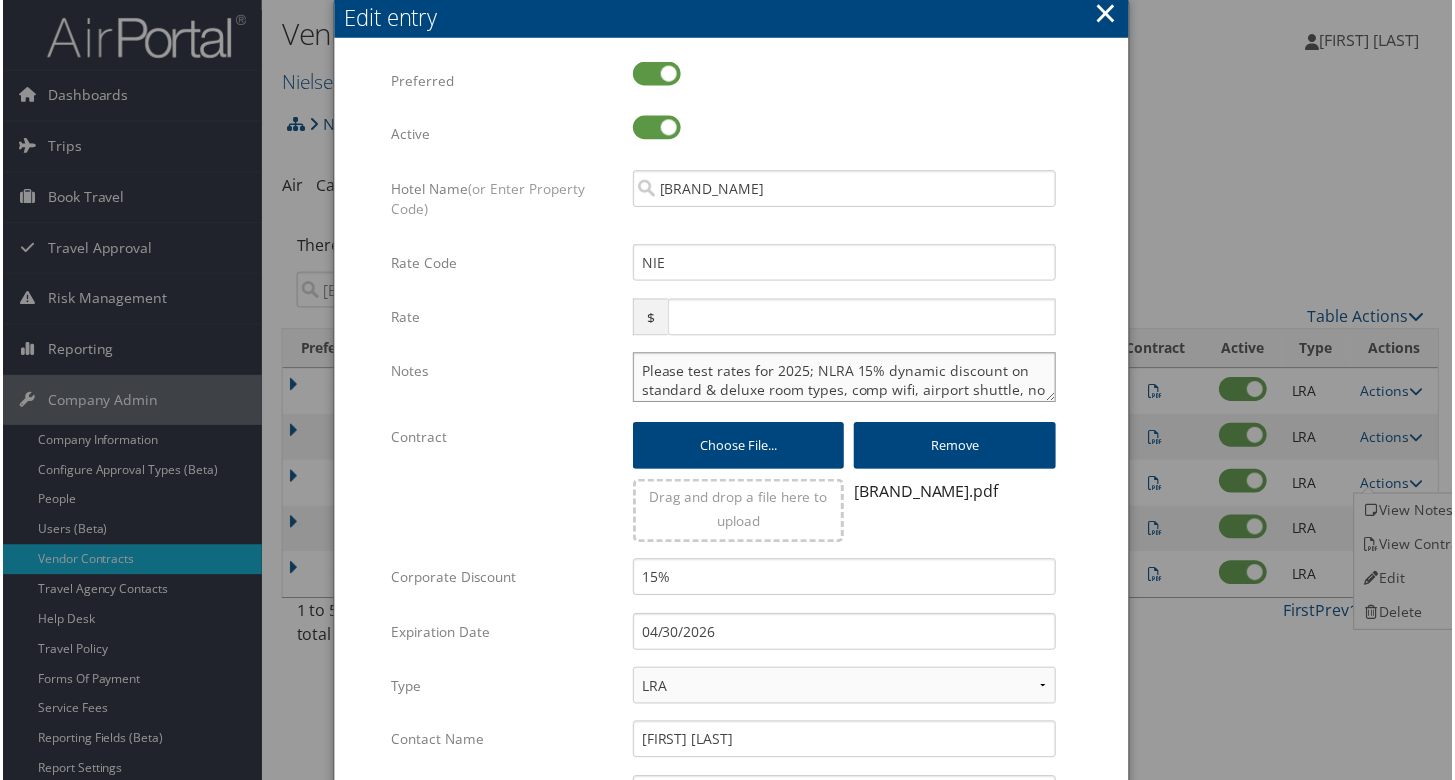 drag, startPoint x: 800, startPoint y: 369, endPoint x: 362, endPoint y: 371, distance: 438.00458 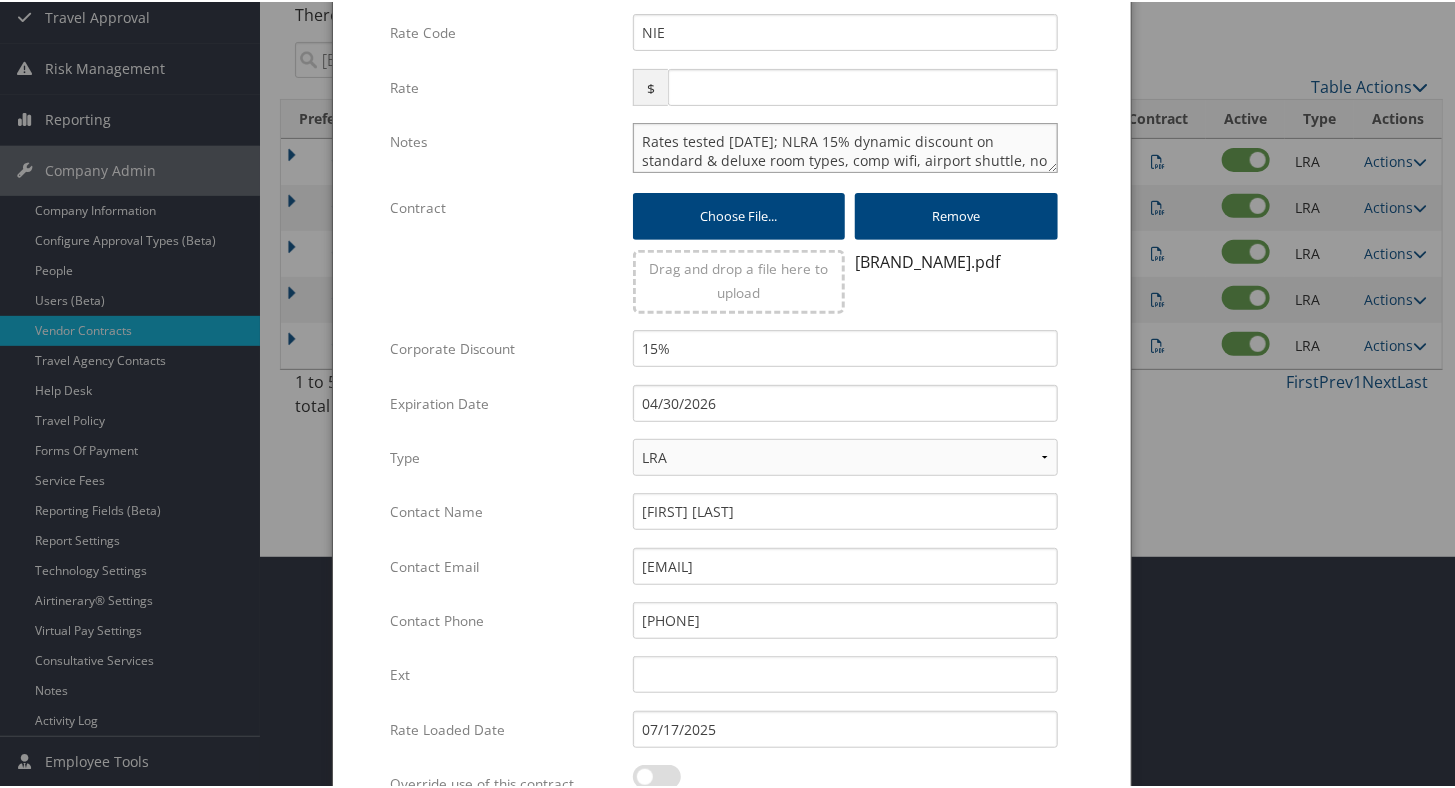 scroll, scrollTop: 438, scrollLeft: 0, axis: vertical 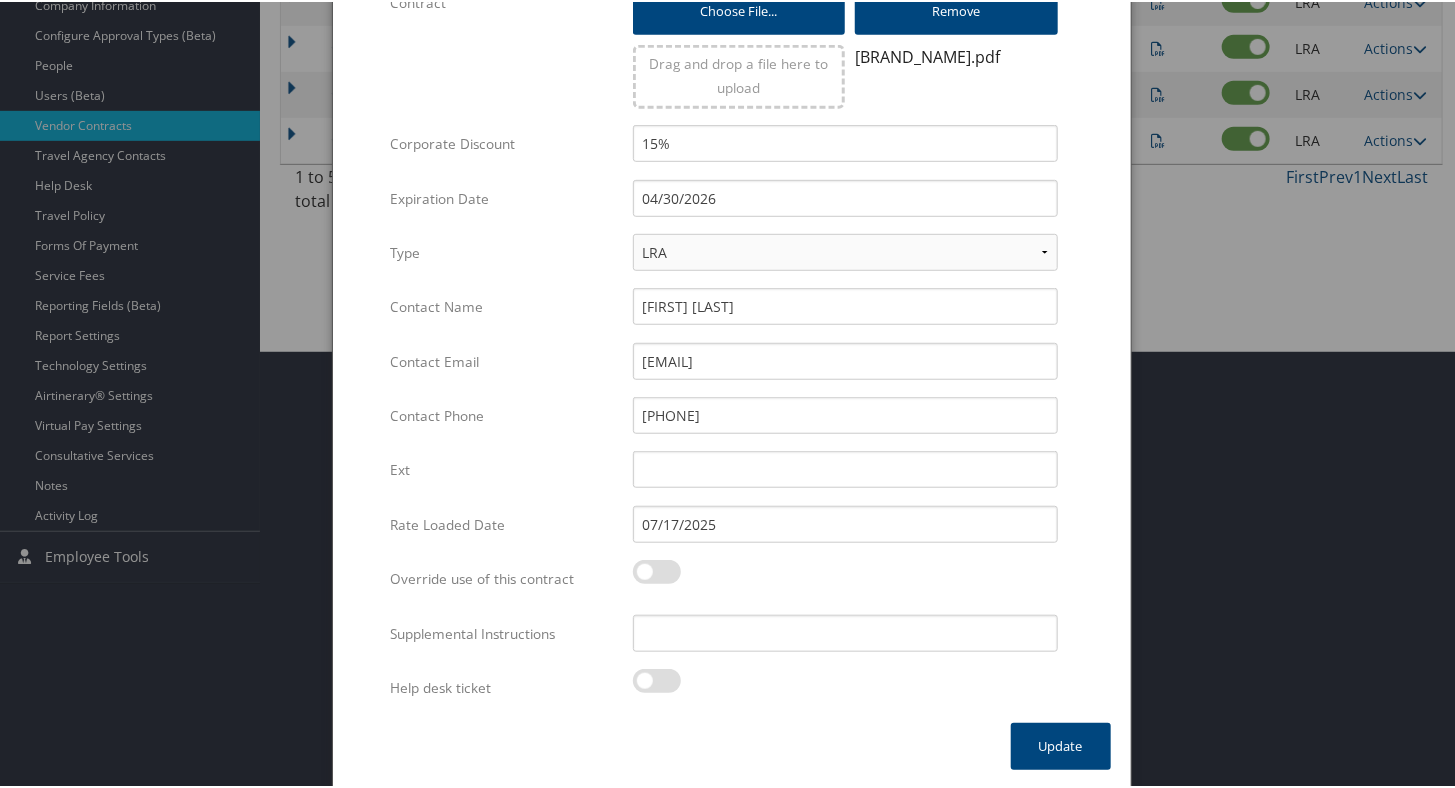 type on "Rates tested [DATE]; NLRA 15% dynamic discount on standard & deluxe room types, comp wifi, airport shuttle, no blackout dates, non-comm" 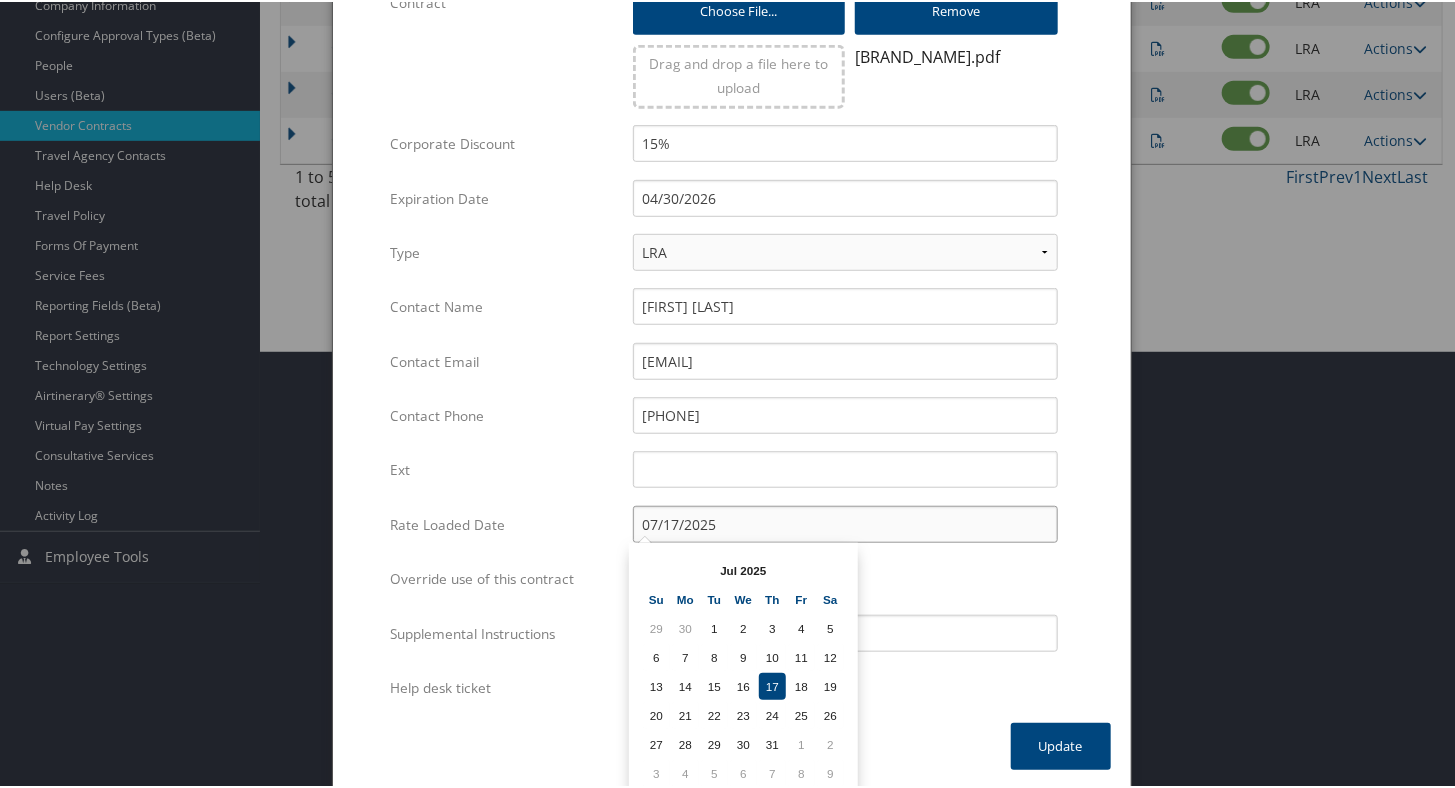 drag, startPoint x: 677, startPoint y: 522, endPoint x: 512, endPoint y: 524, distance: 165.01212 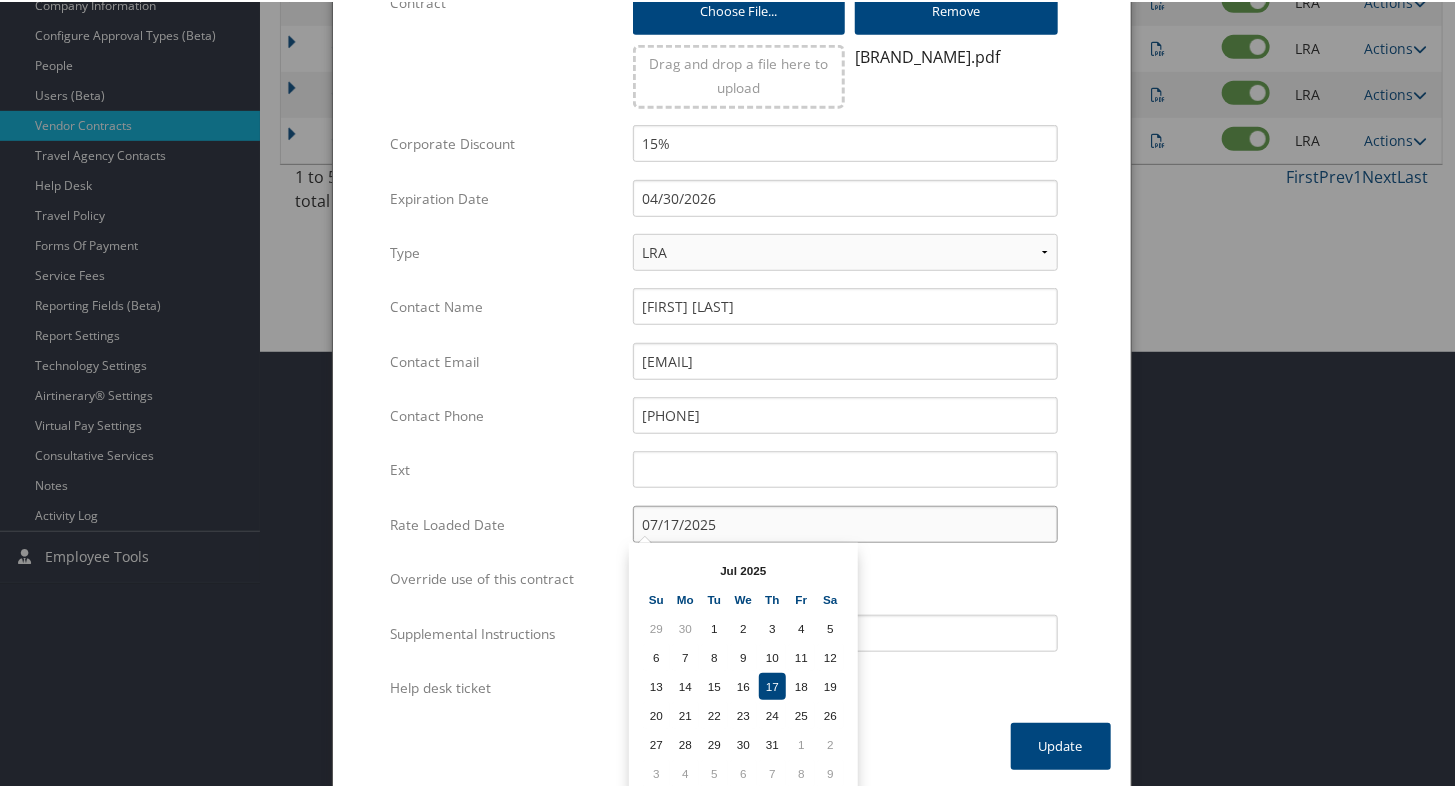 click on "Rate Loaded Date [DATE] Multiple values The selected items contain different values for this input. To edit and set all items for this input to the same value, click or tap here, otherwise they will retain their individual values. Undo changes" at bounding box center (731, 531) 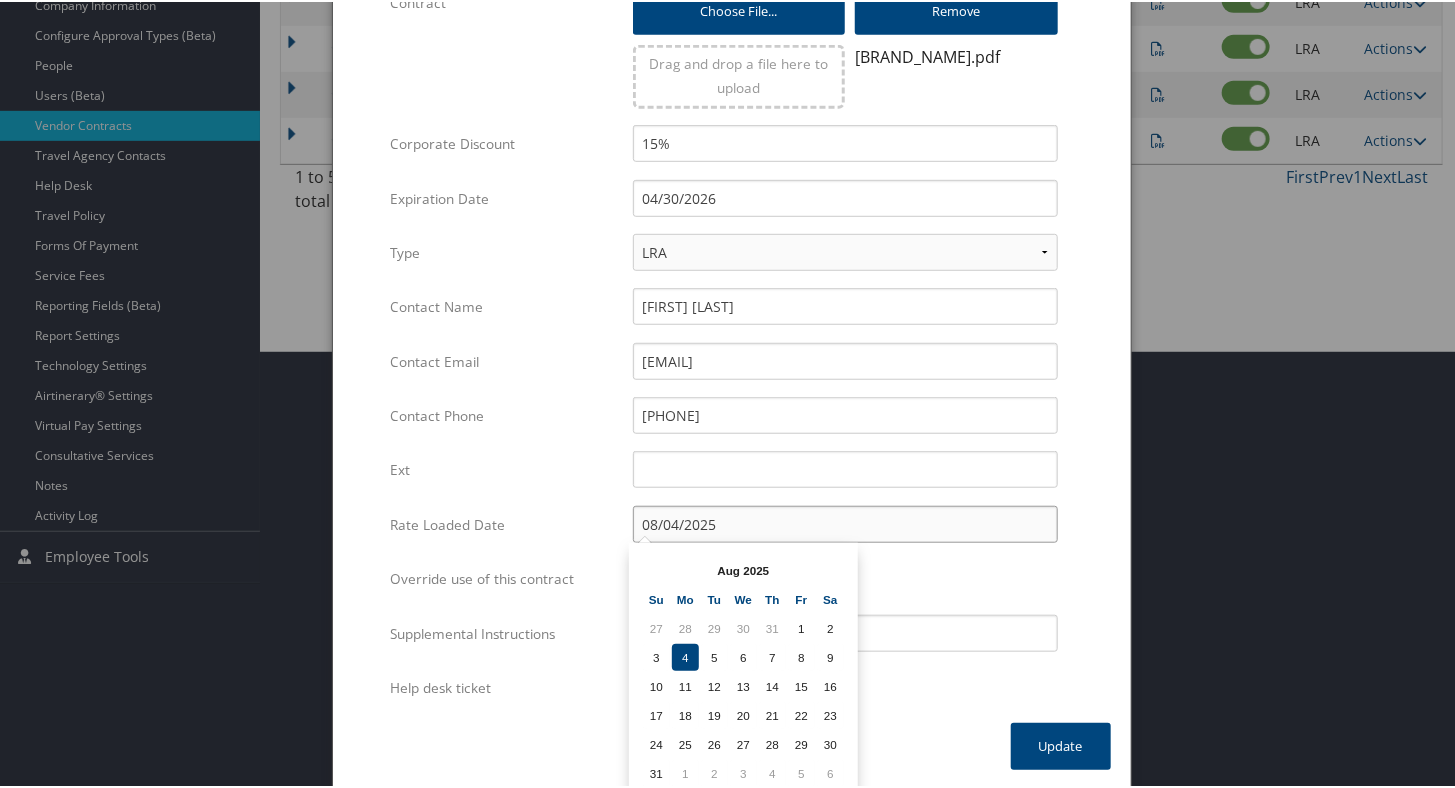 type on "08/04/2025" 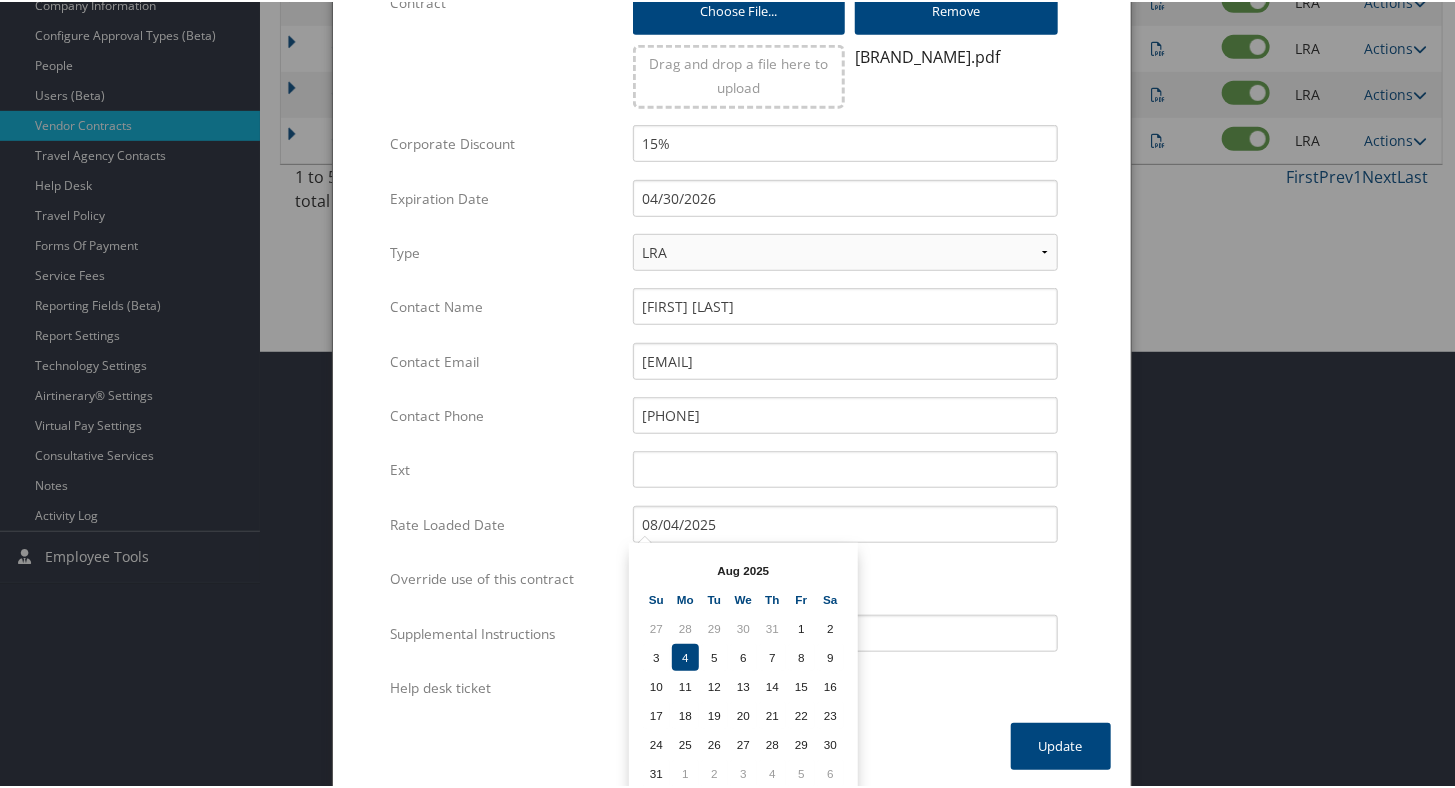 click on "Ext" at bounding box center [503, 468] 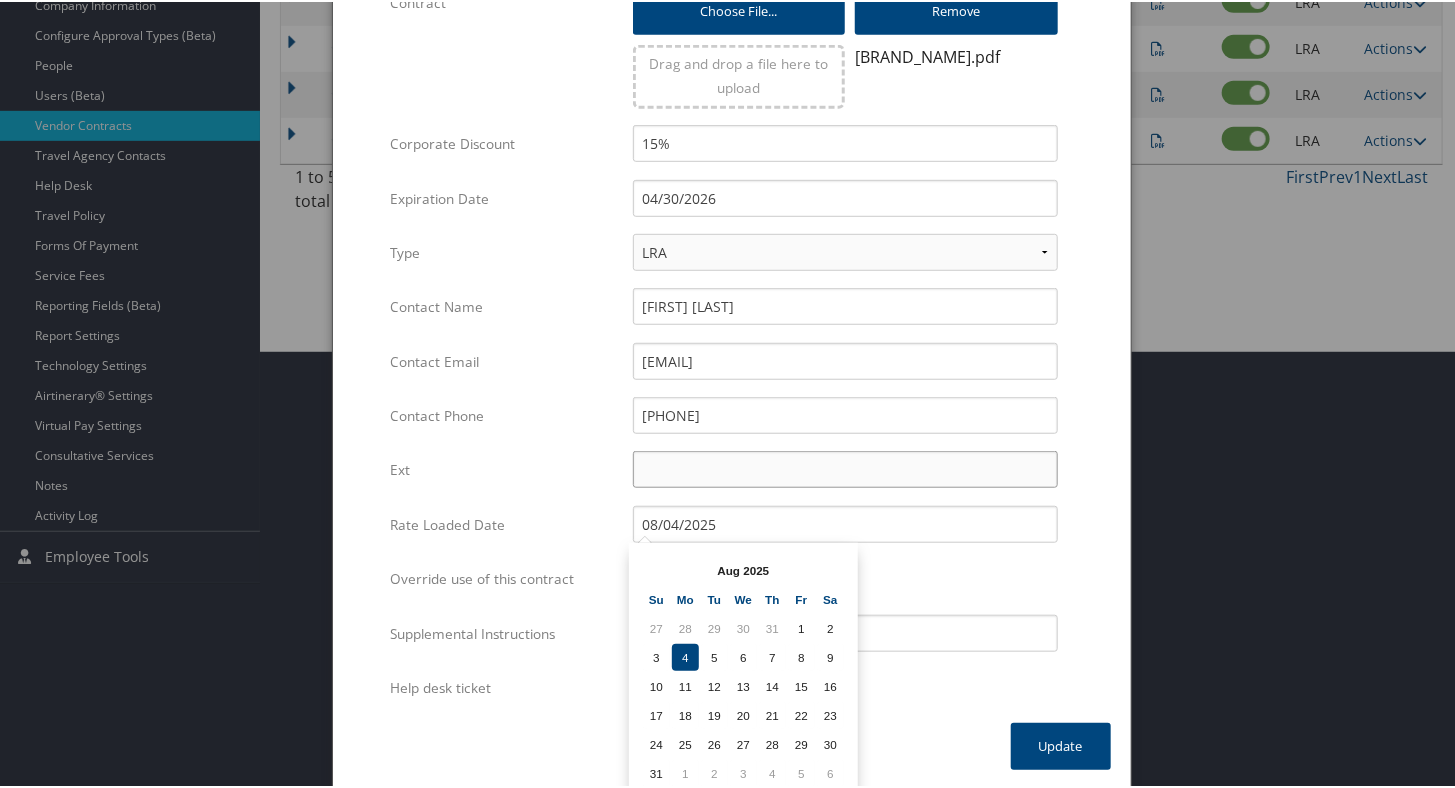 click on "Ext" at bounding box center (845, 467) 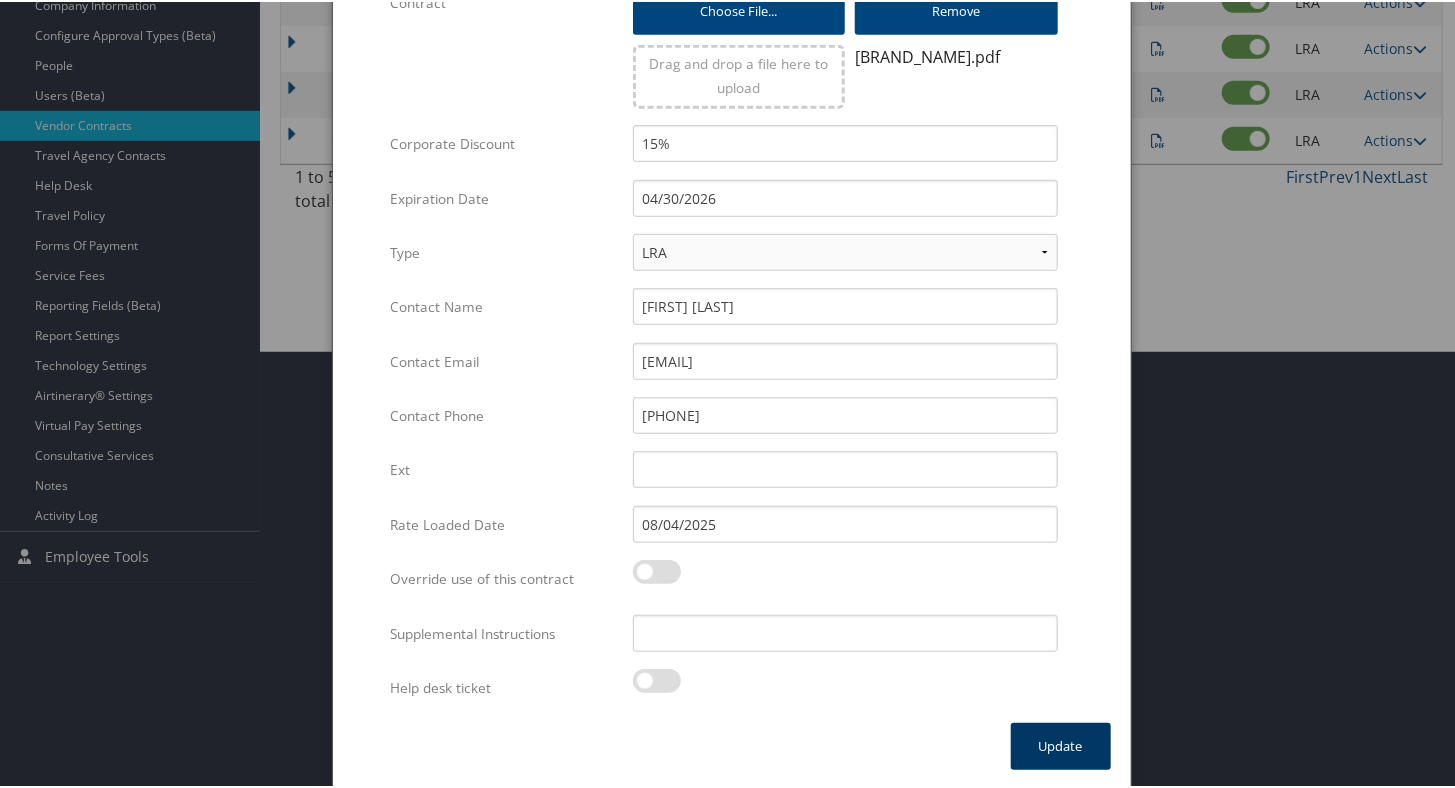 click on "Update" at bounding box center [1061, 744] 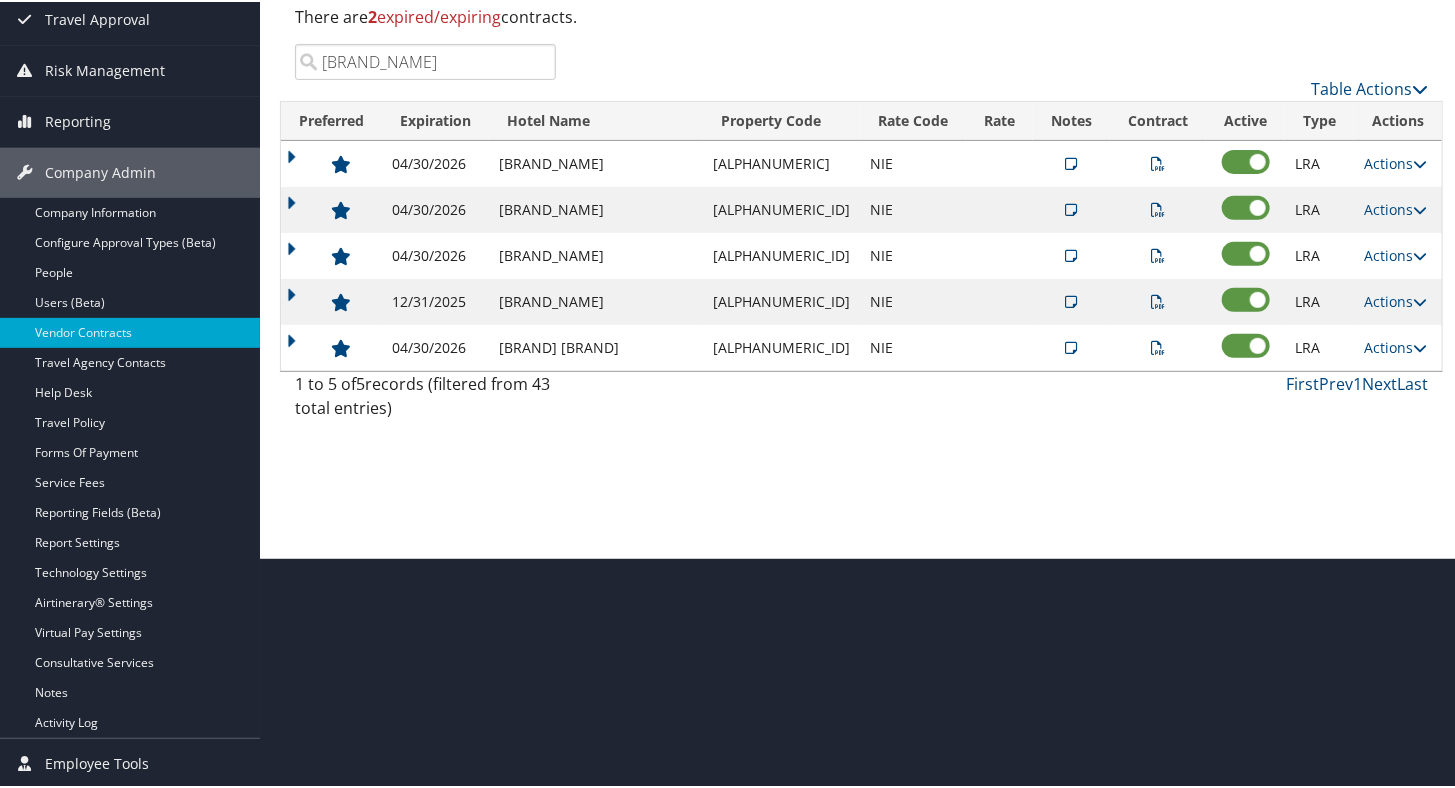 scroll, scrollTop: 227, scrollLeft: 0, axis: vertical 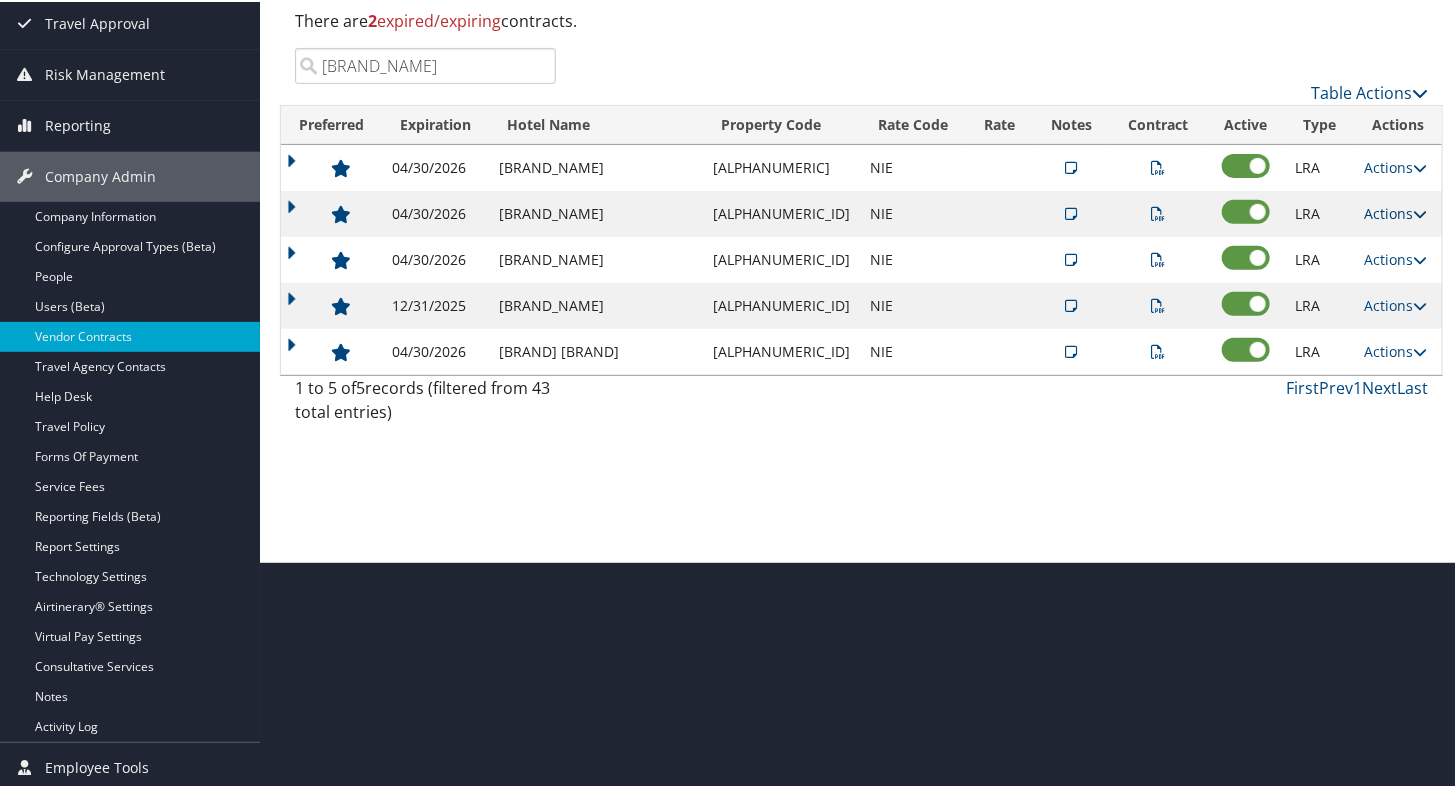 click on "Actions" at bounding box center [1395, 211] 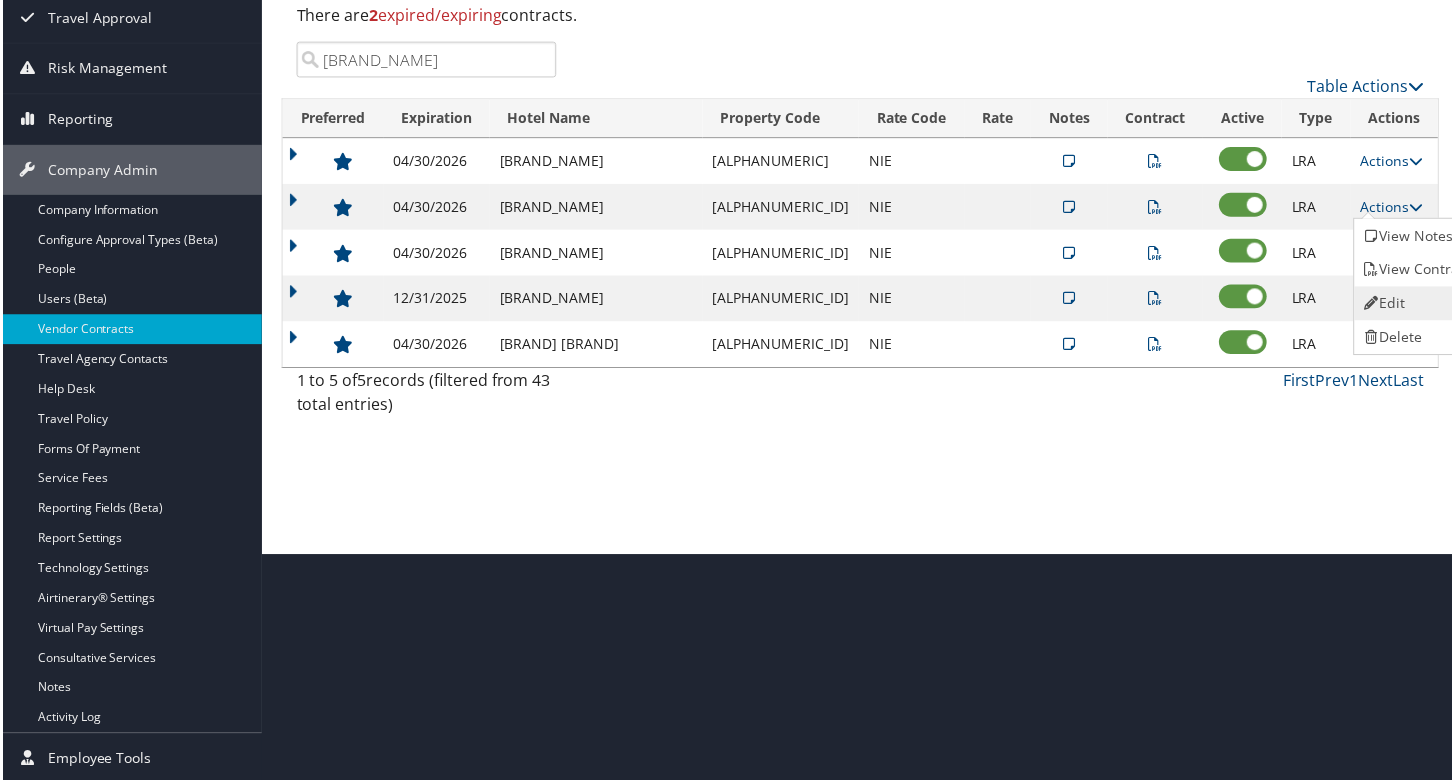 click on "Edit" at bounding box center (1421, 305) 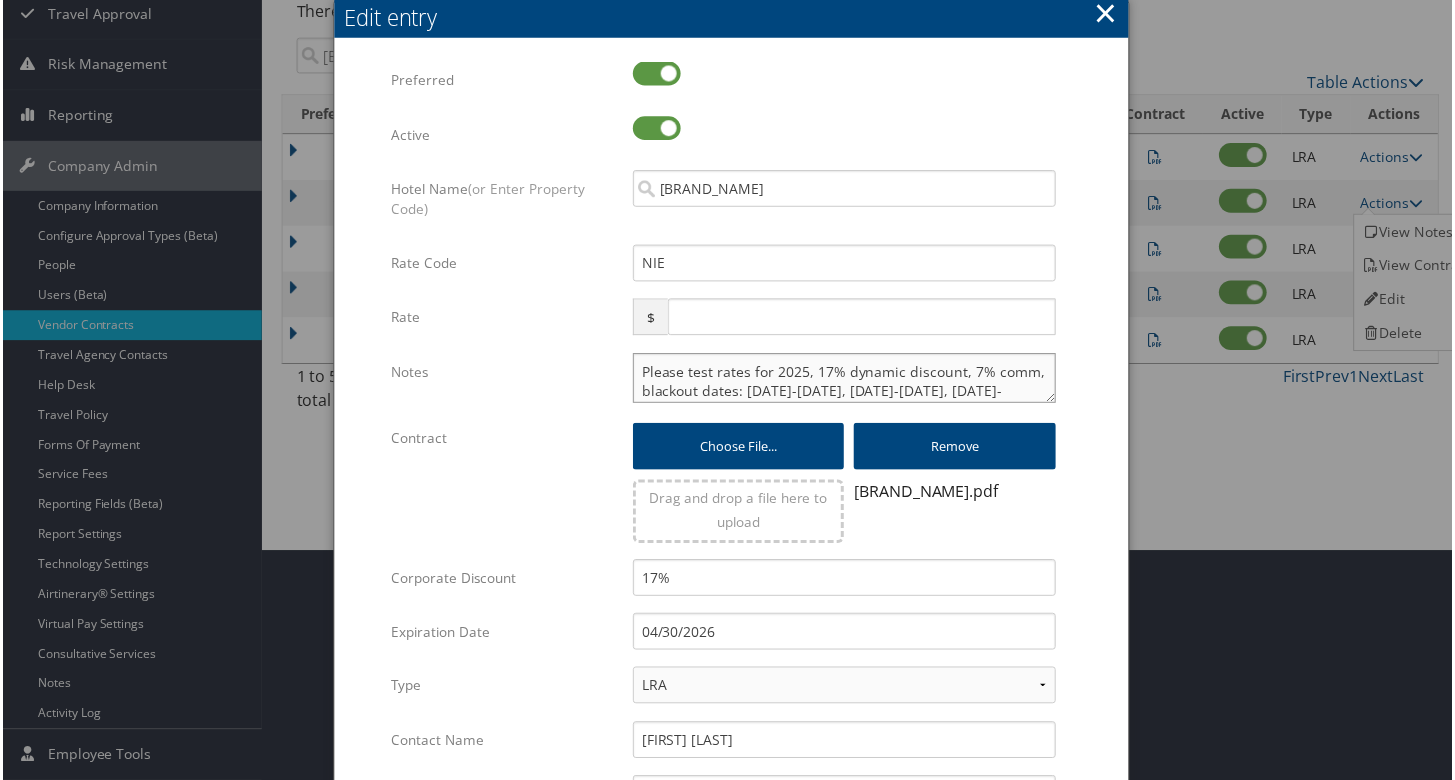 drag, startPoint x: 802, startPoint y: 366, endPoint x: 506, endPoint y: 363, distance: 296.0152 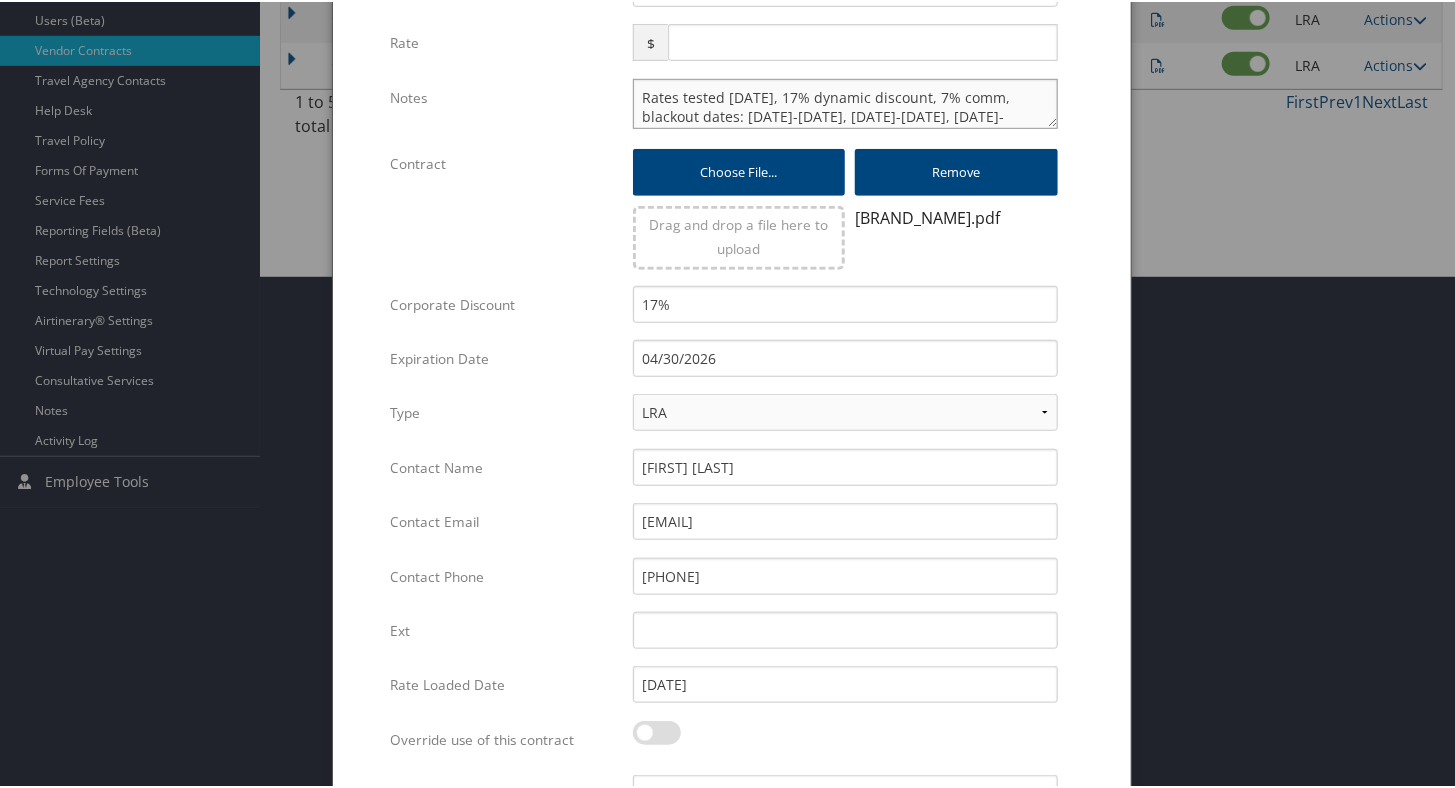 scroll, scrollTop: 535, scrollLeft: 0, axis: vertical 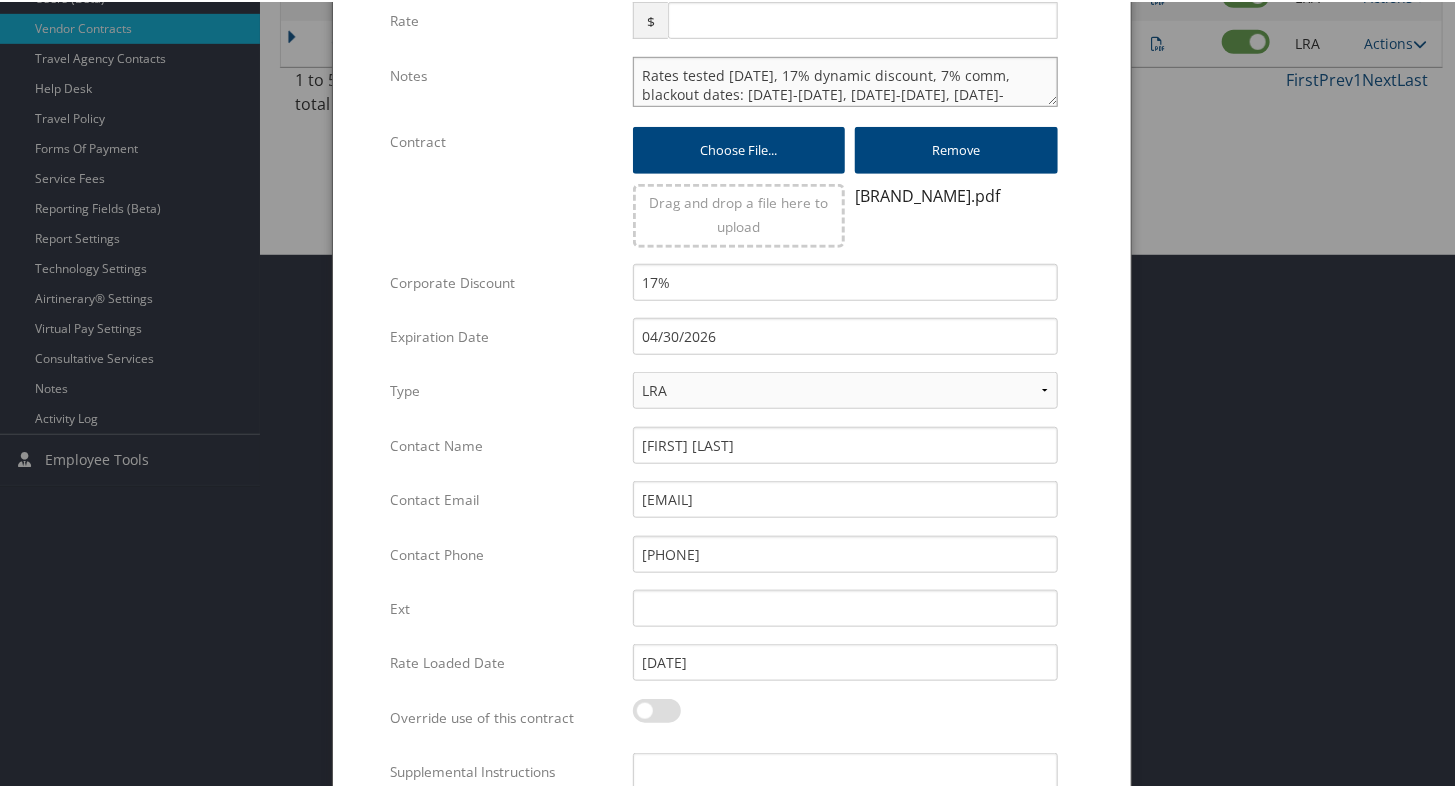 type on "Rates tested [DATE], 17% dynamic discount, 7% comm, blackout dates: [DATE]-[DATE], [DATE]-[DATE], [DATE]-[DATE], [DATE]-[DATE], [DATE]-[DATE], [DATE]-[DATE], [DATE]-[DATE], [DATE]-[DATE], [DATE]-[DATE], good thru [DATE]" 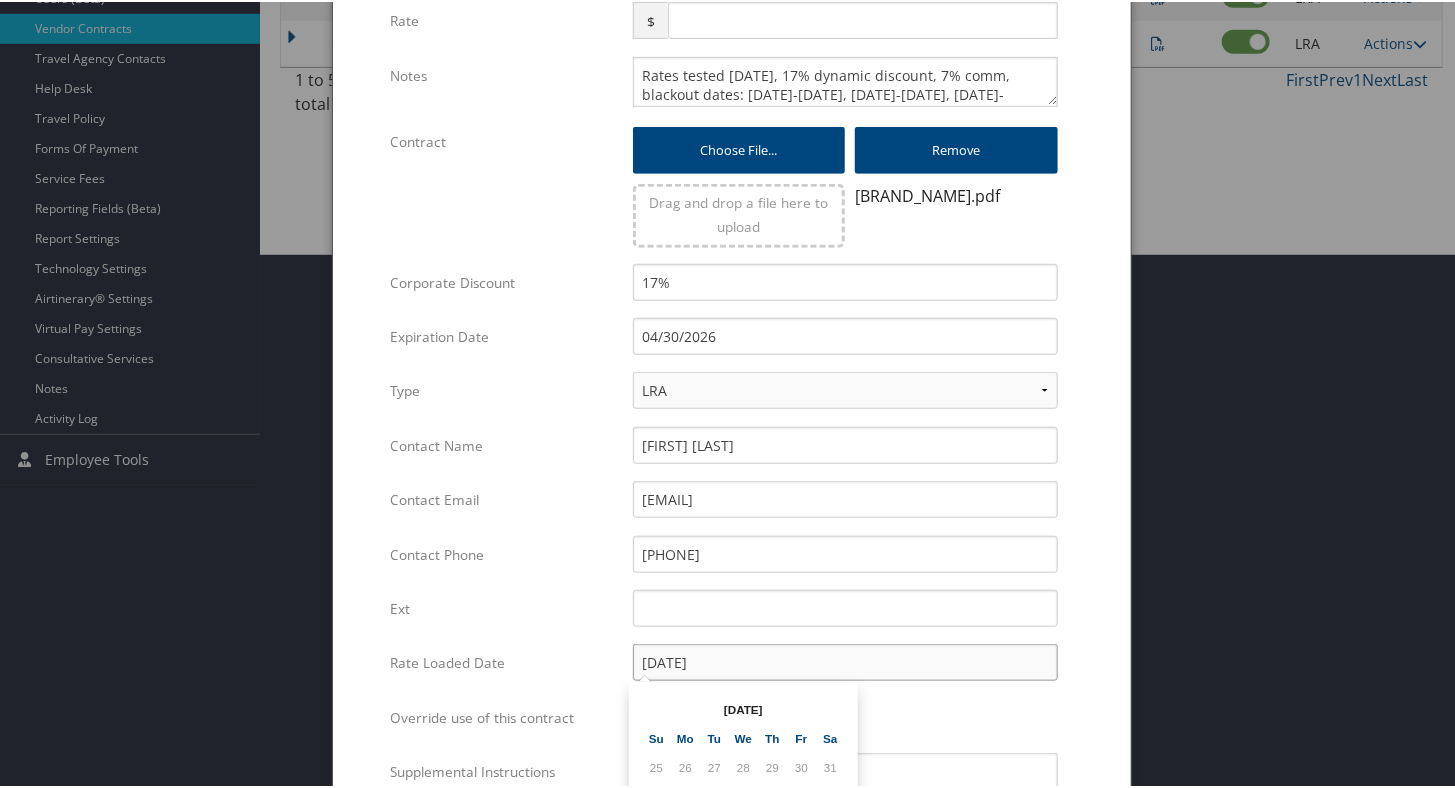 drag, startPoint x: 673, startPoint y: 657, endPoint x: 530, endPoint y: 651, distance: 143.12582 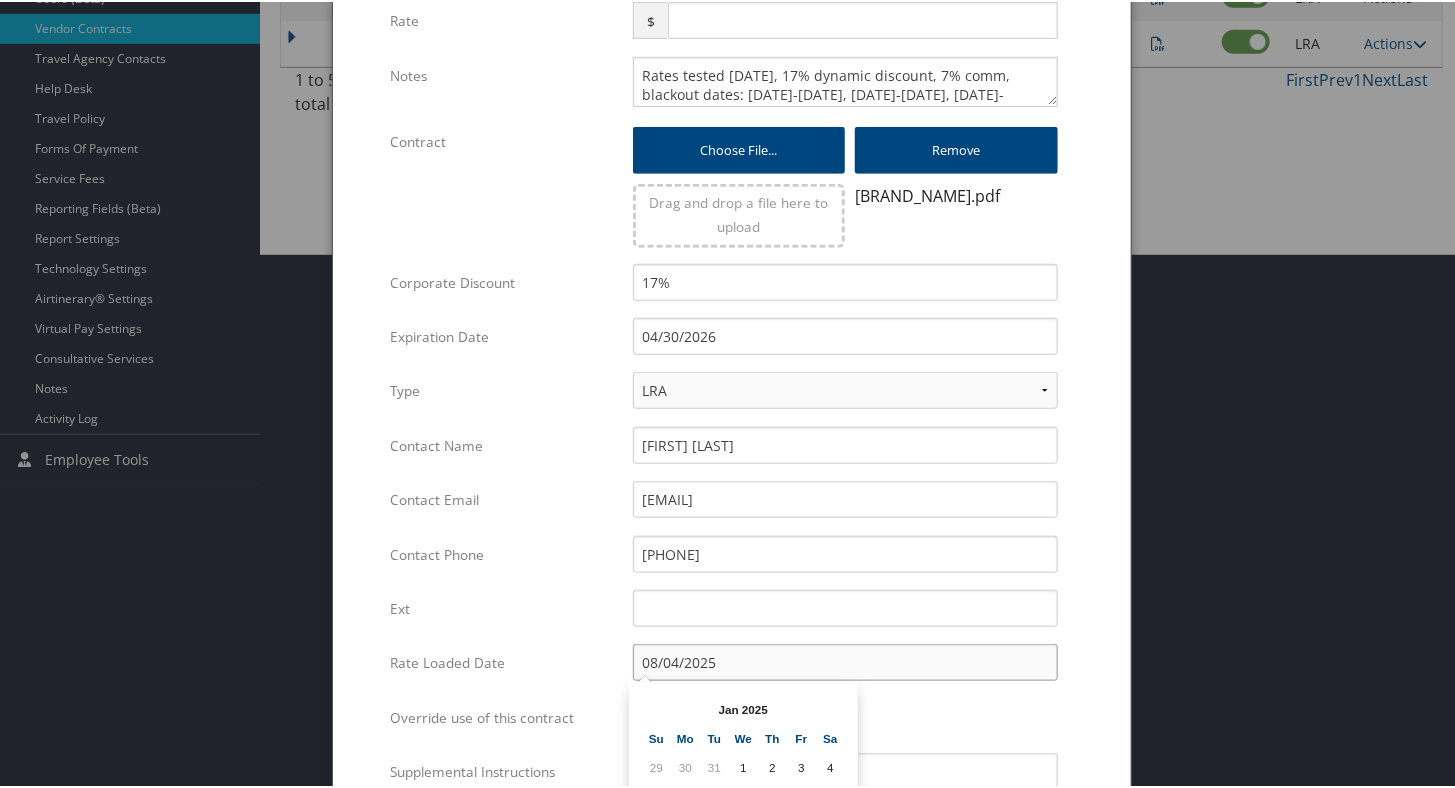 type on "08/04/2025" 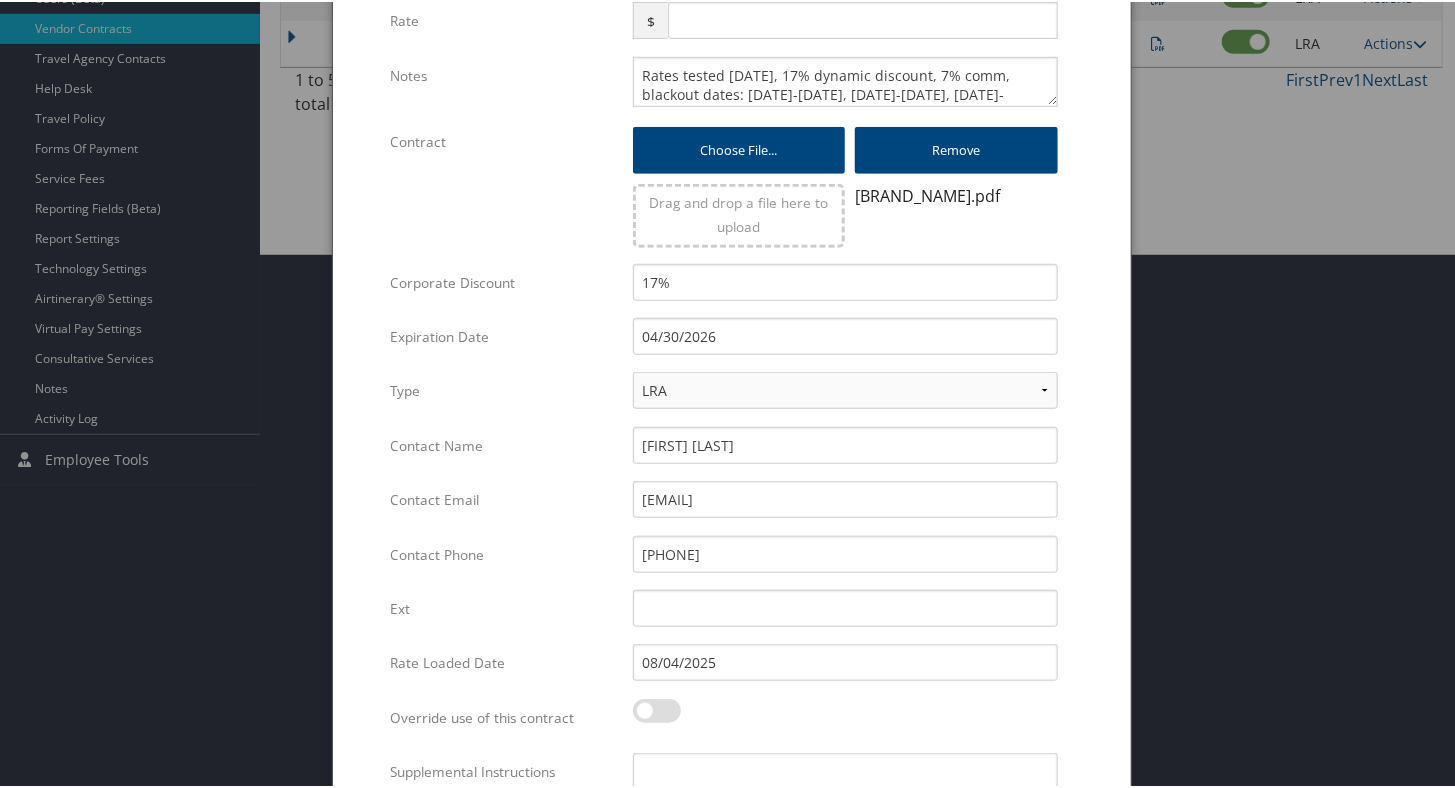 drag, startPoint x: 509, startPoint y: 638, endPoint x: 509, endPoint y: 656, distance: 18 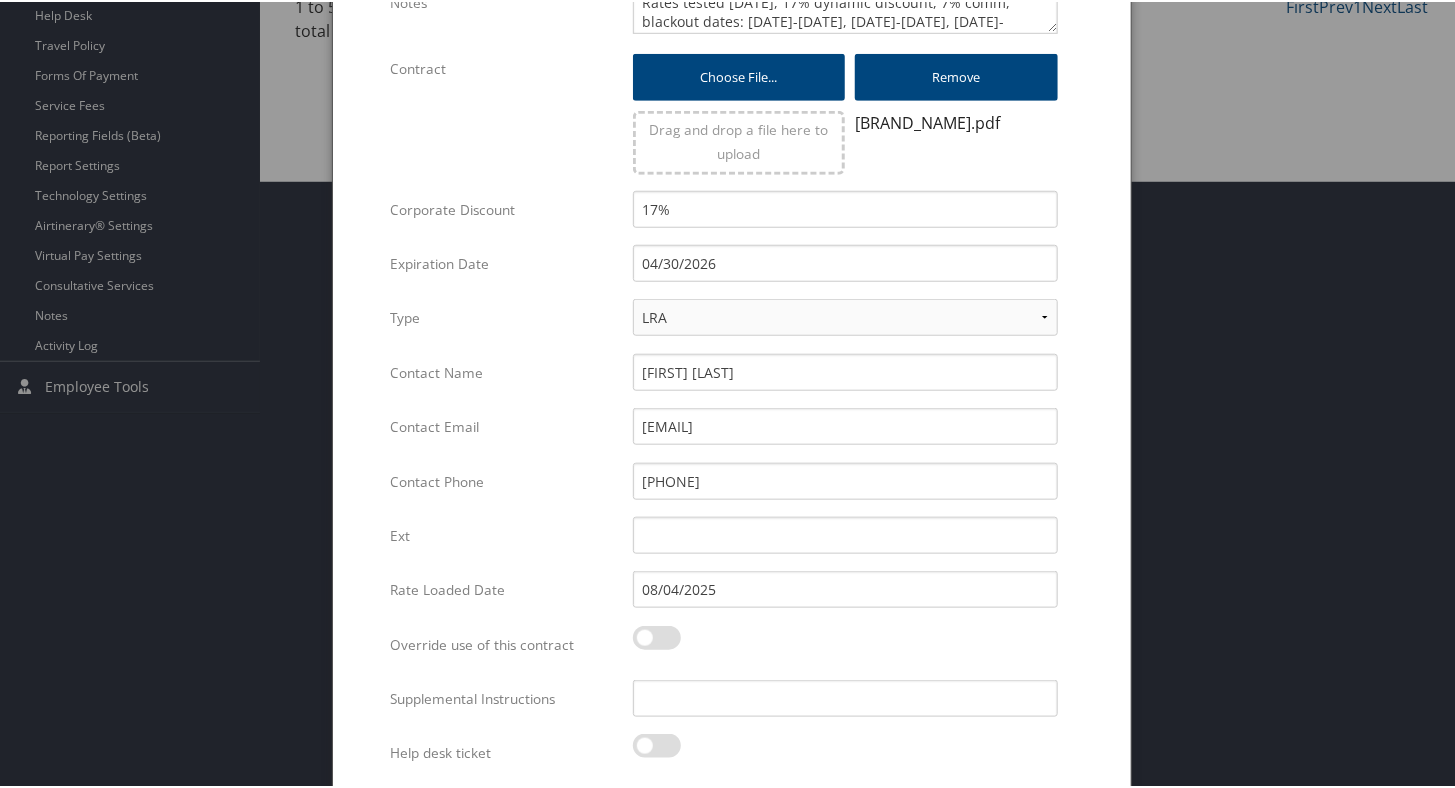 scroll, scrollTop: 673, scrollLeft: 0, axis: vertical 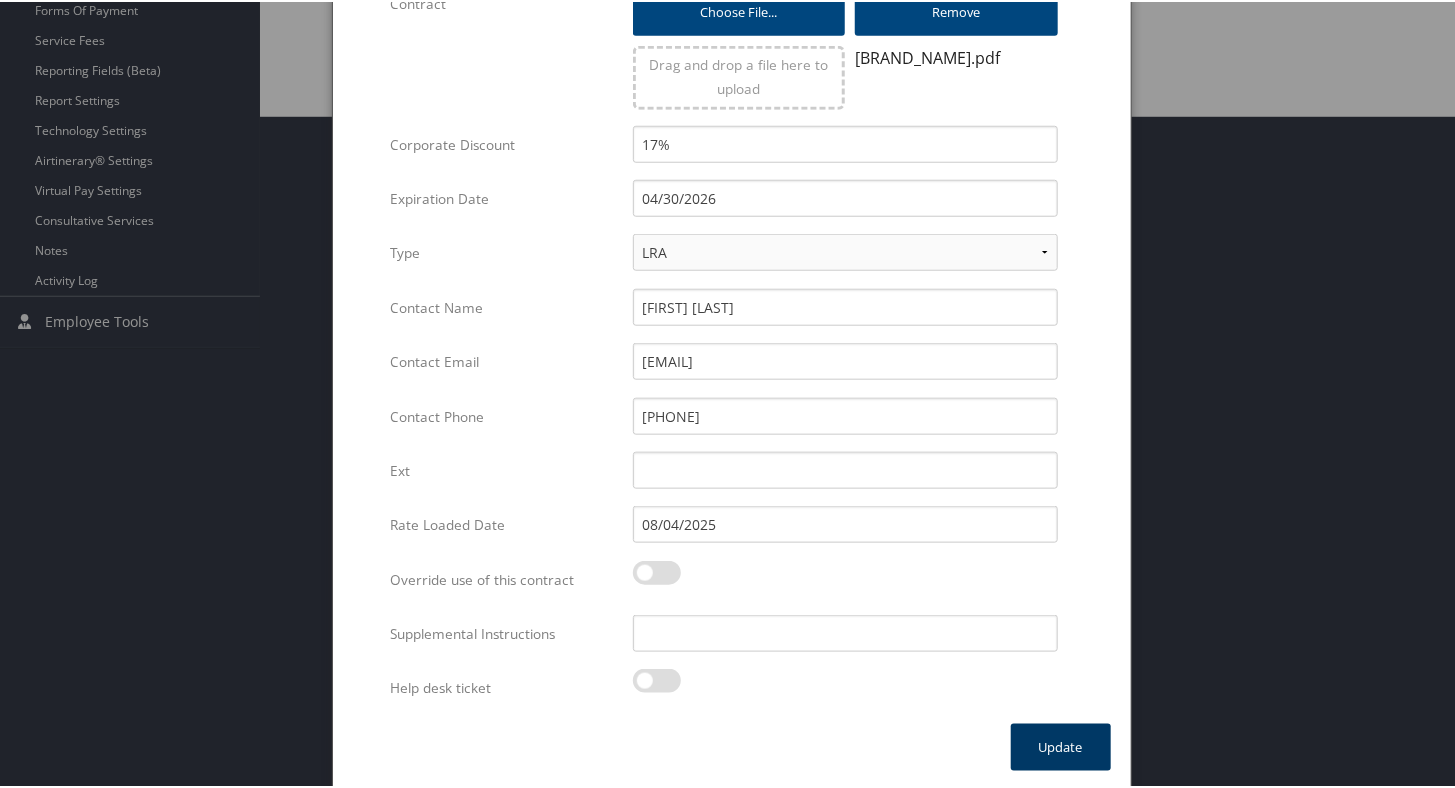 click on "Update" at bounding box center (1061, 745) 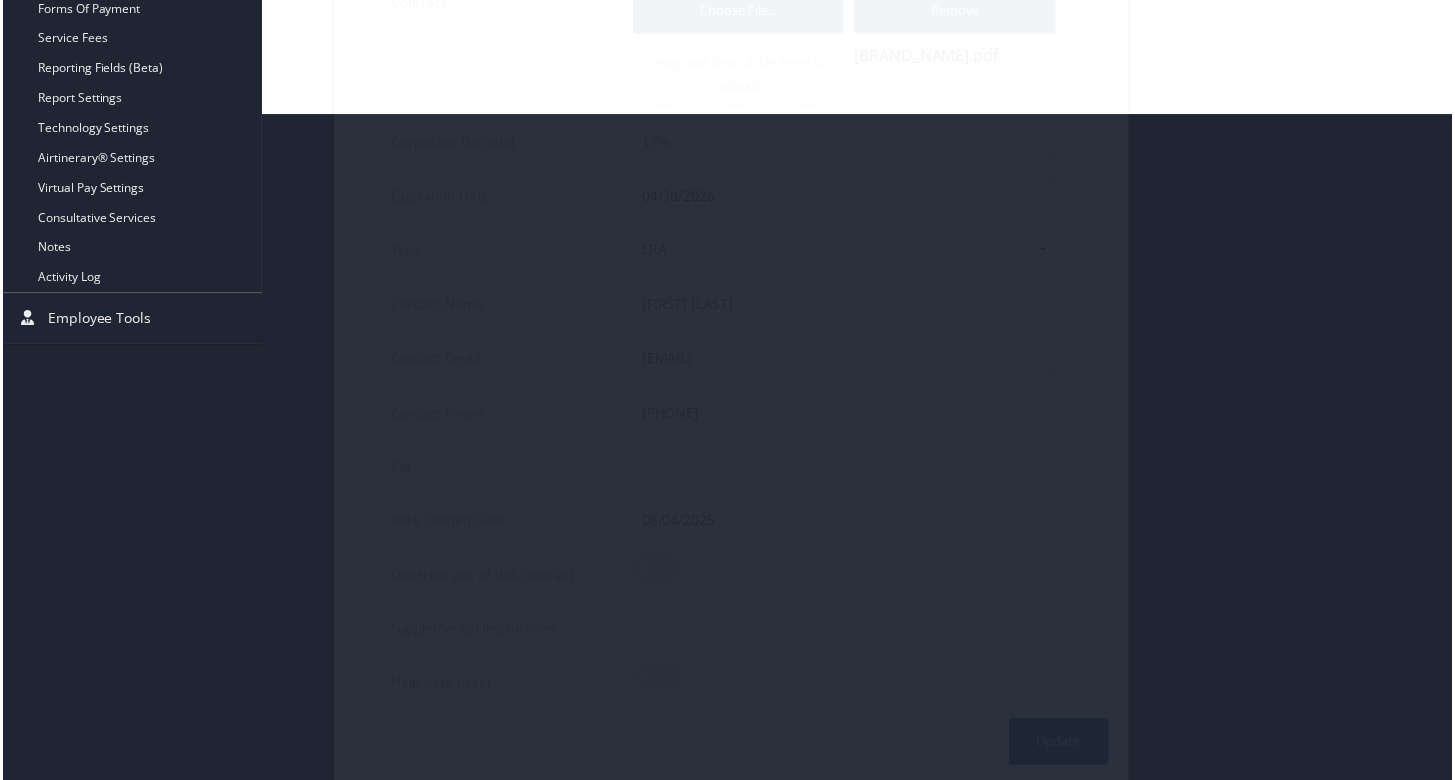 scroll, scrollTop: 227, scrollLeft: 0, axis: vertical 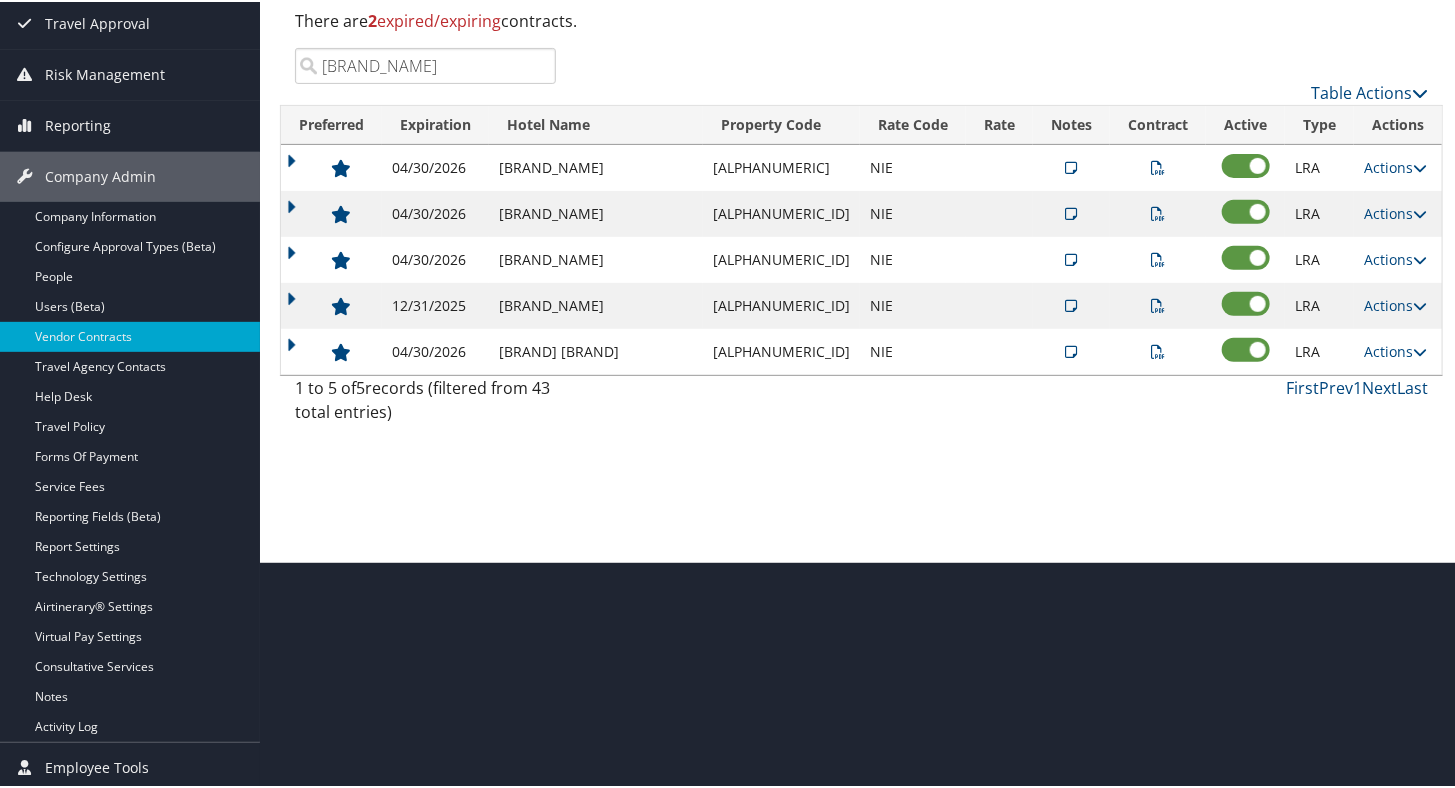 drag, startPoint x: 353, startPoint y: 69, endPoint x: 284, endPoint y: 63, distance: 69.260376 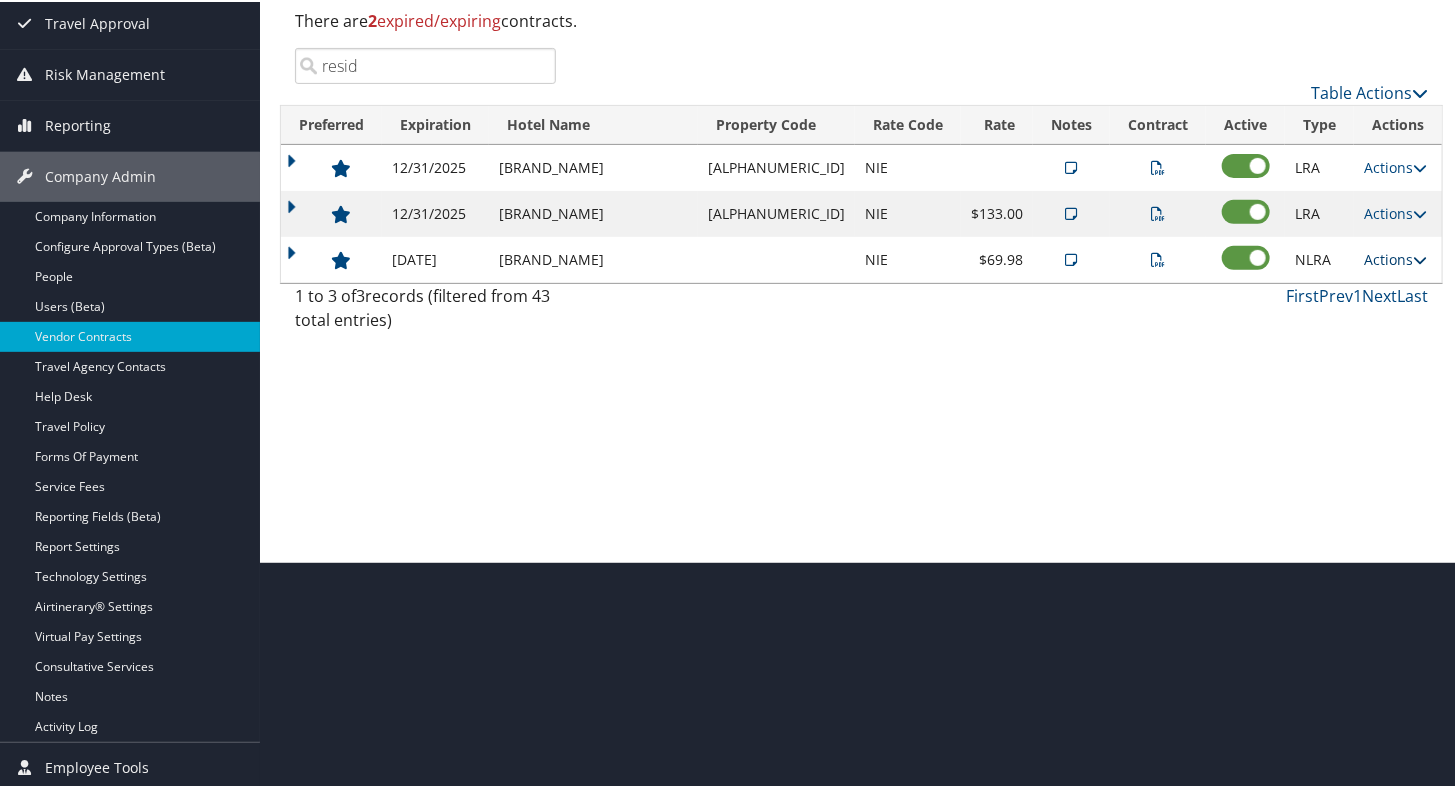 type on "resid" 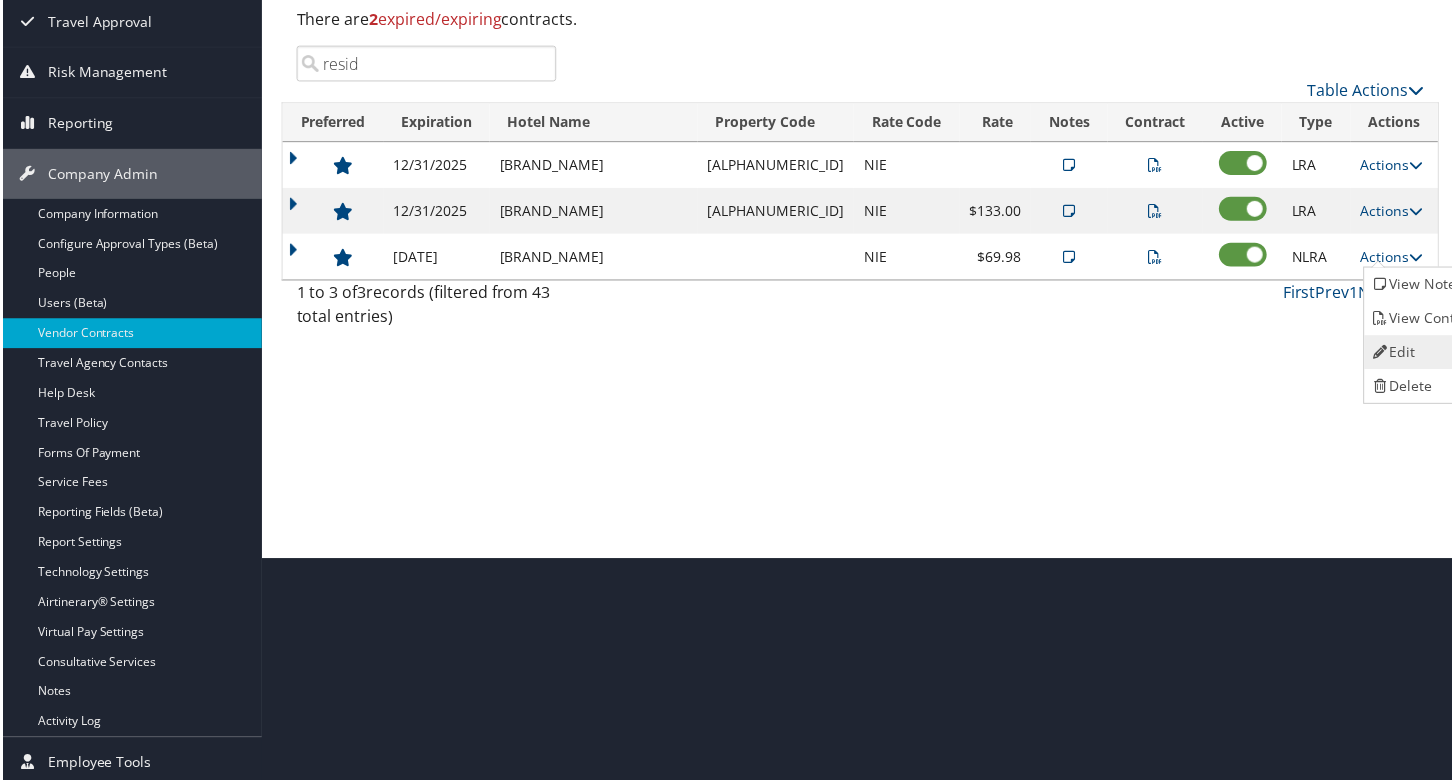 click on "Edit" at bounding box center [1431, 354] 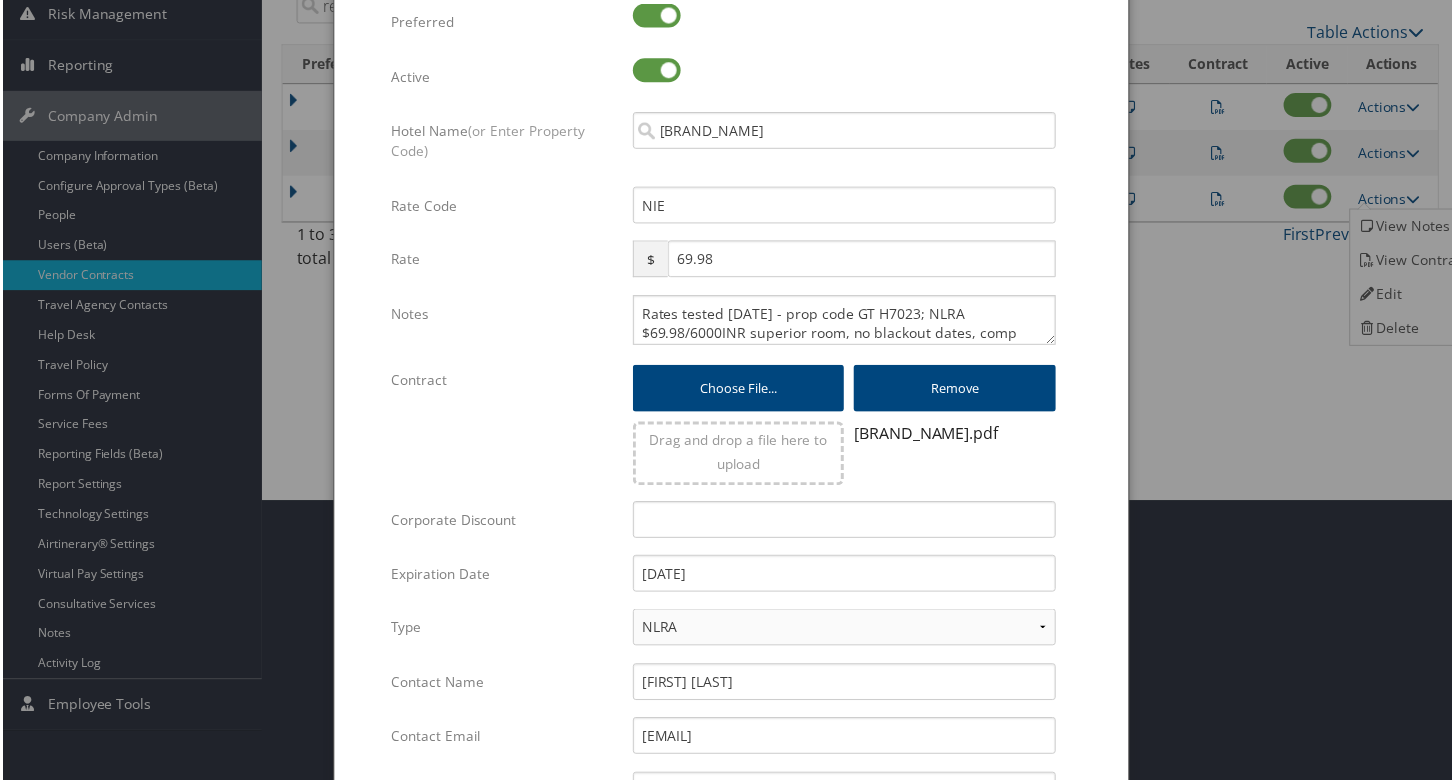 scroll, scrollTop: 327, scrollLeft: 0, axis: vertical 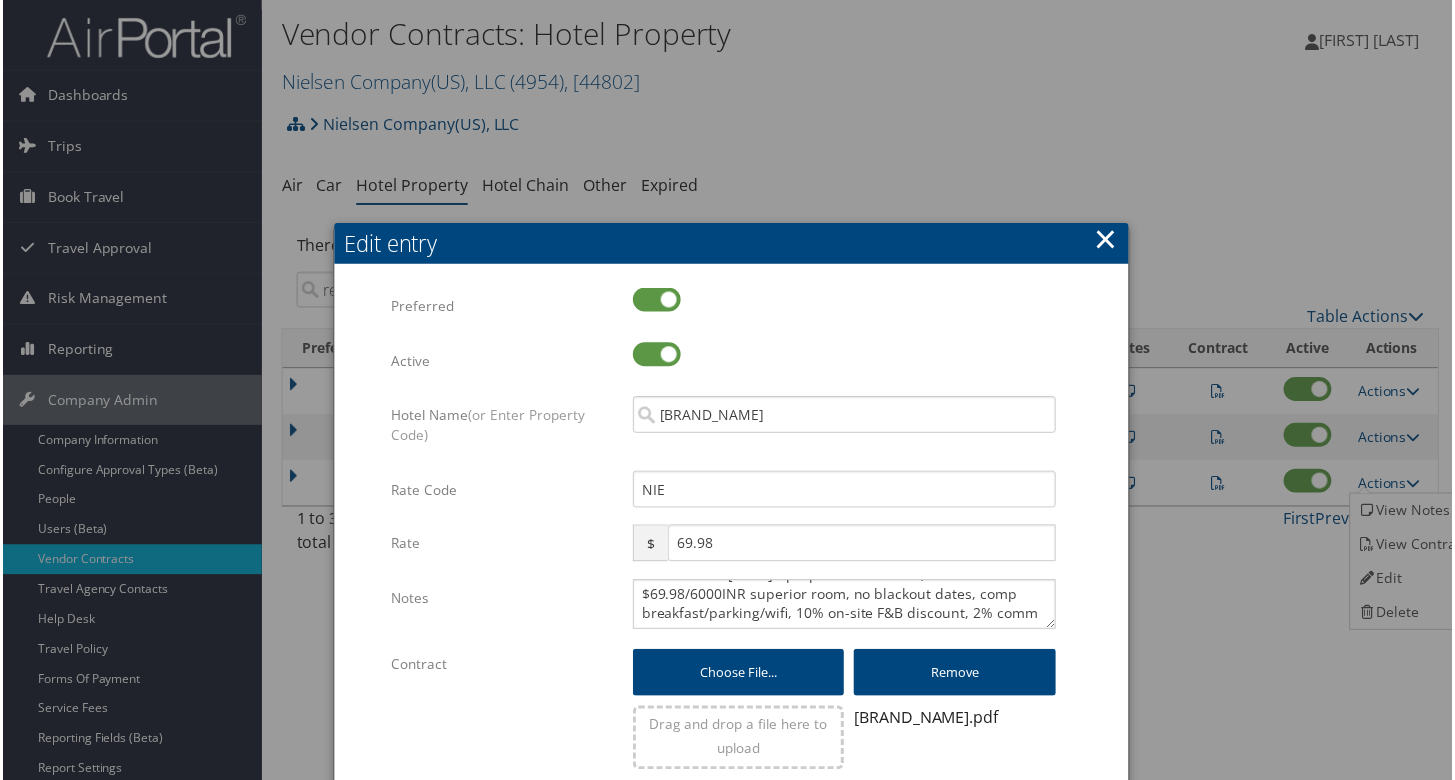 click on "×" at bounding box center [1107, 240] 